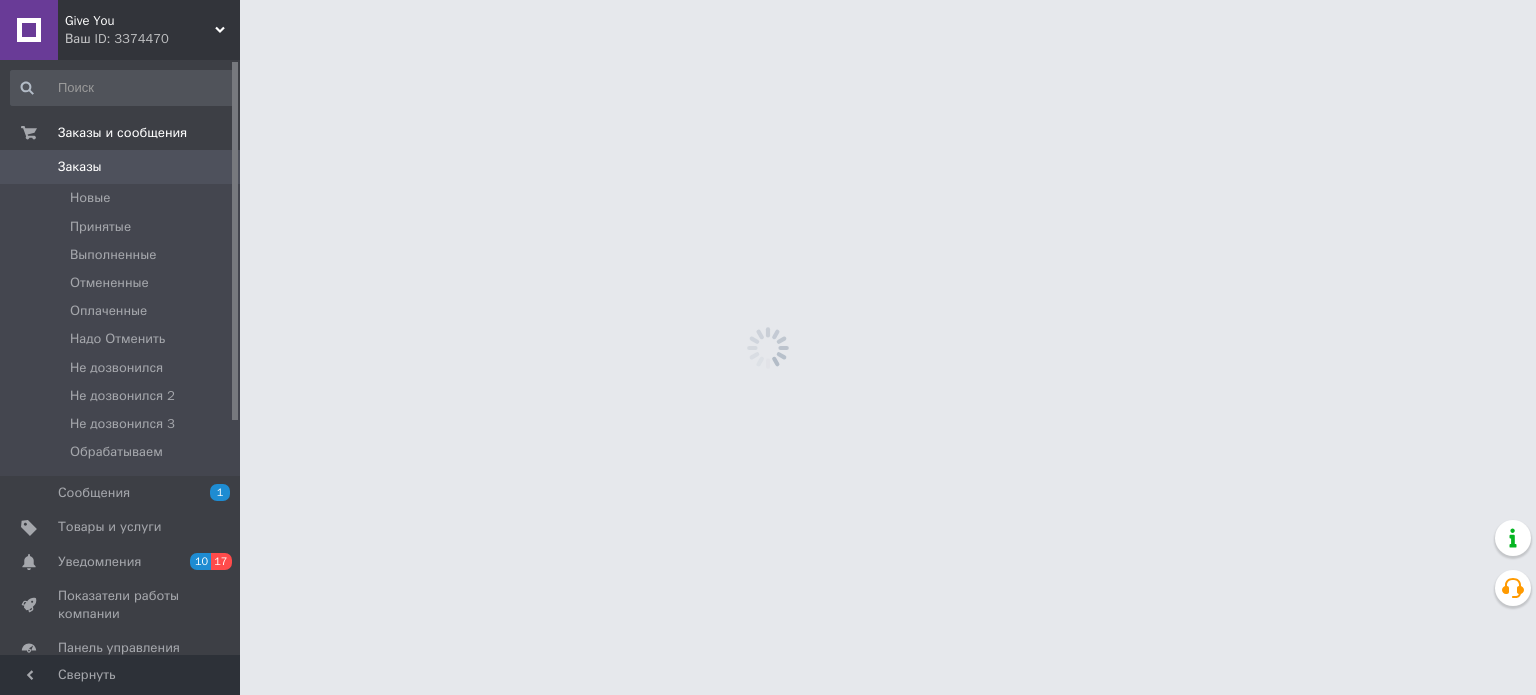 scroll, scrollTop: 0, scrollLeft: 0, axis: both 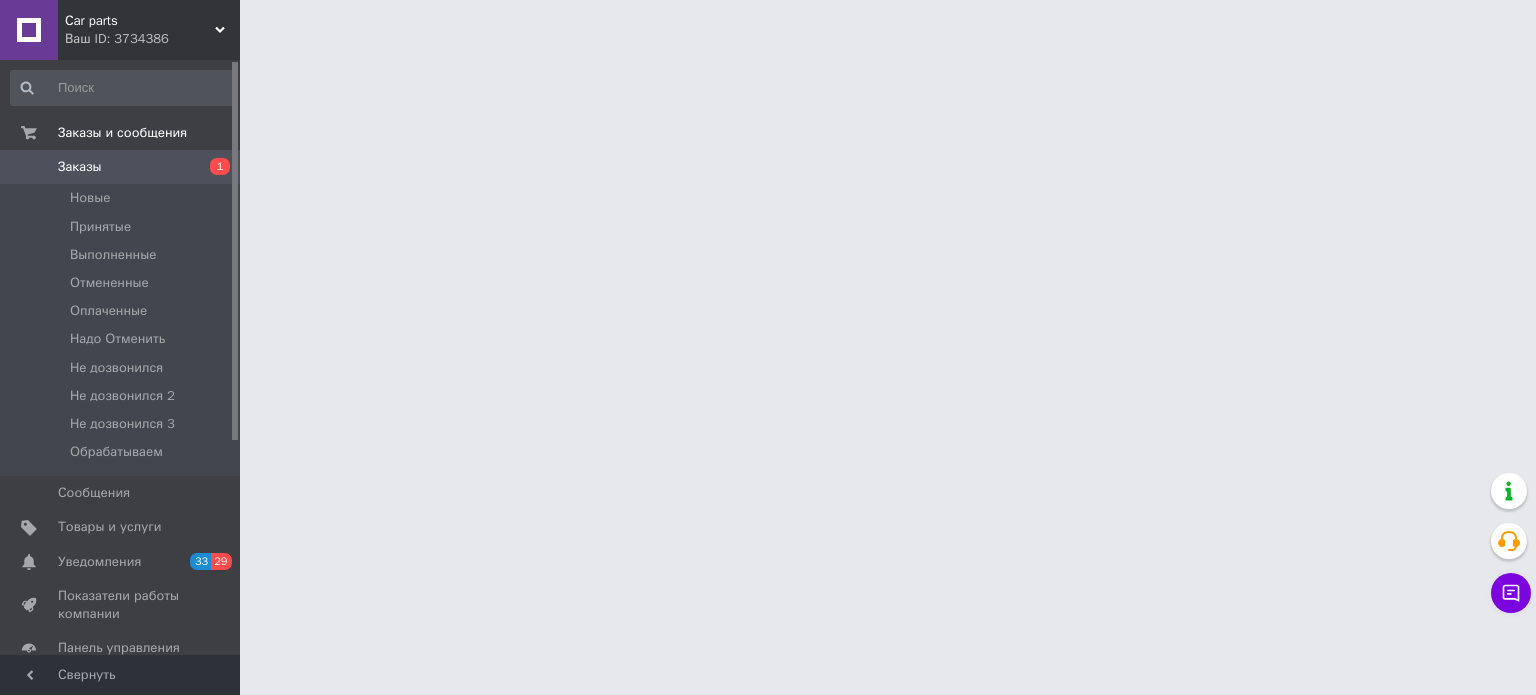 click on "Ваш ID: 3734386" at bounding box center [152, 39] 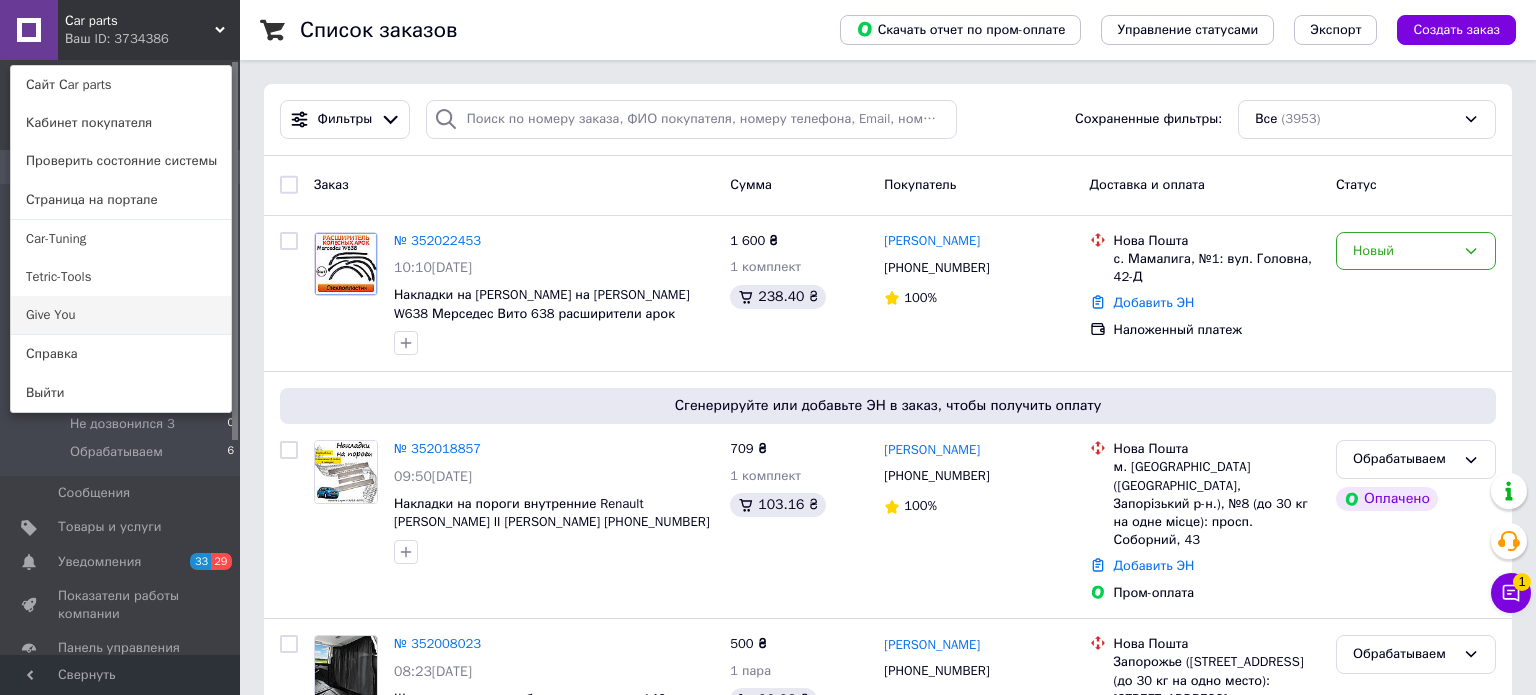 click on "Give You" at bounding box center (121, 315) 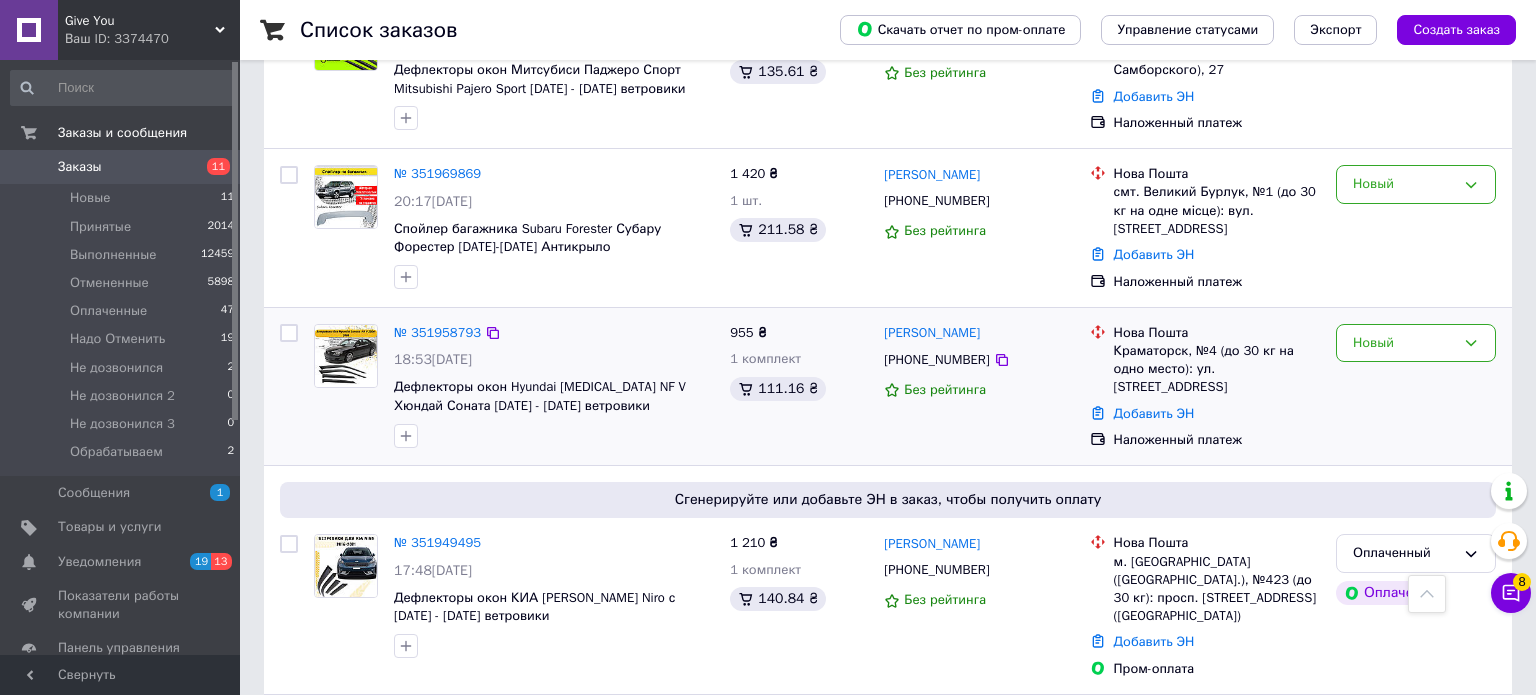 scroll, scrollTop: 2228, scrollLeft: 0, axis: vertical 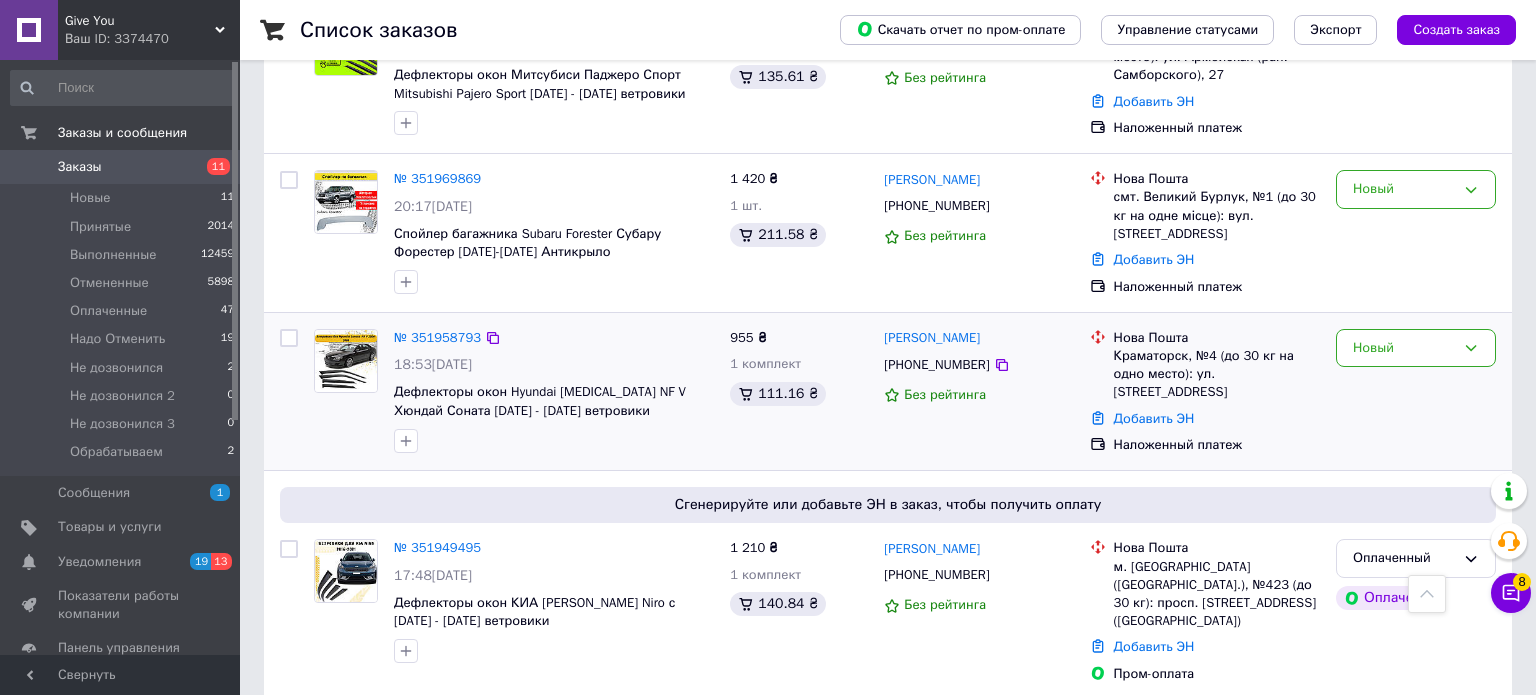 click at bounding box center (289, 338) 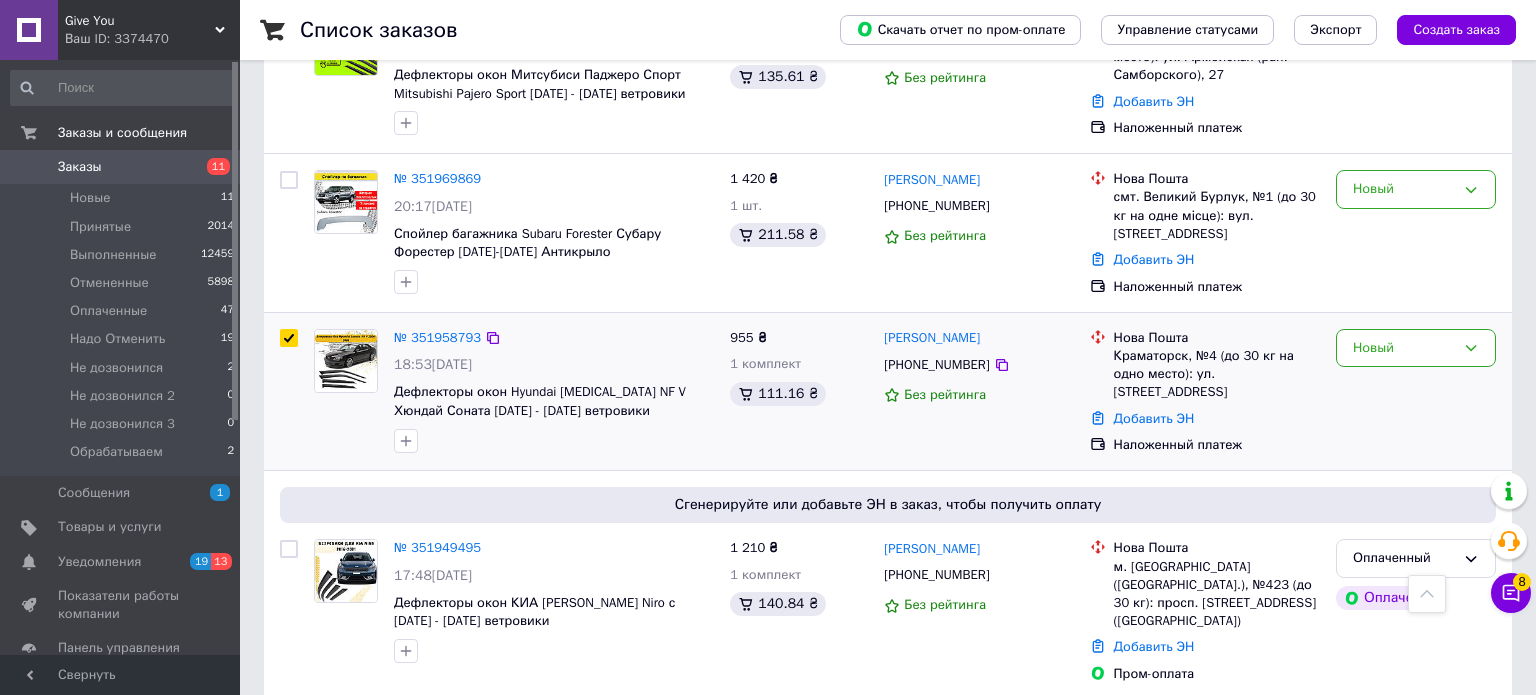 checkbox on "true" 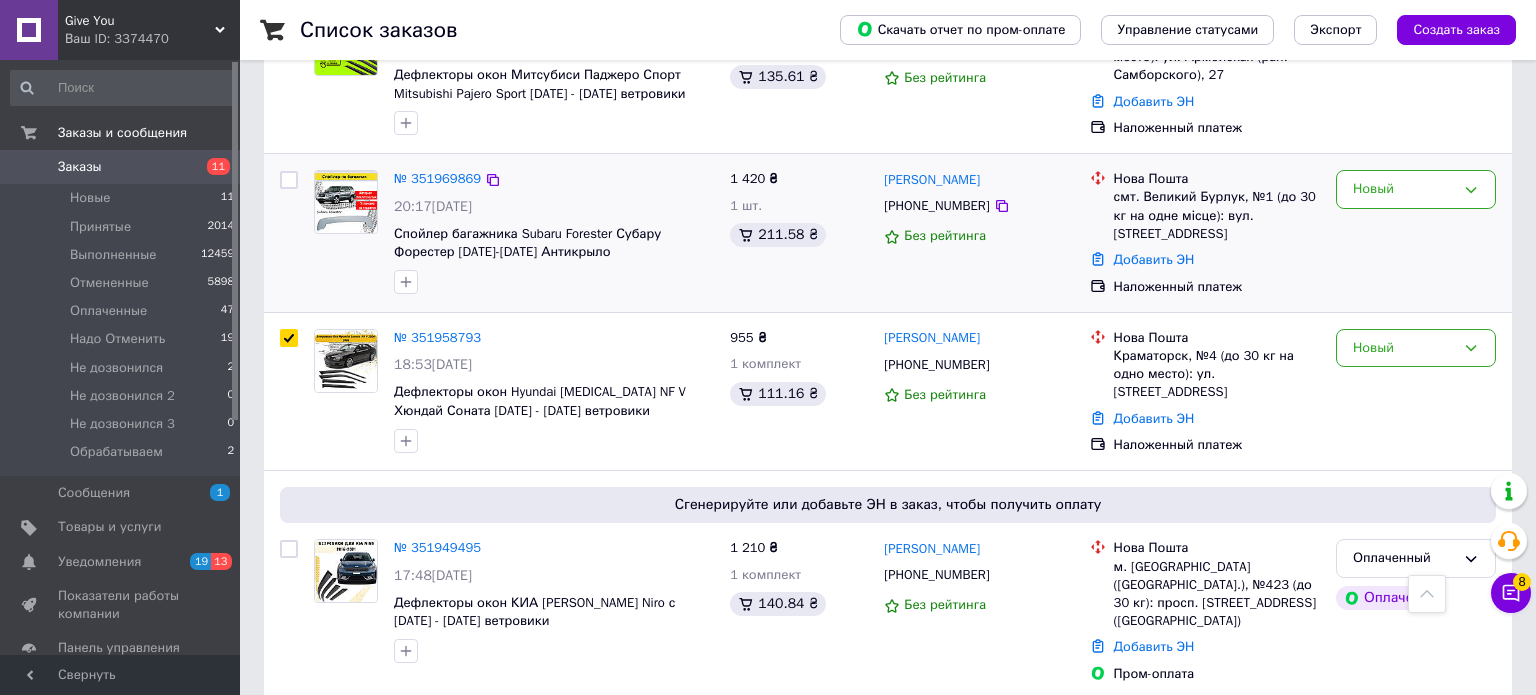 click at bounding box center [289, 180] 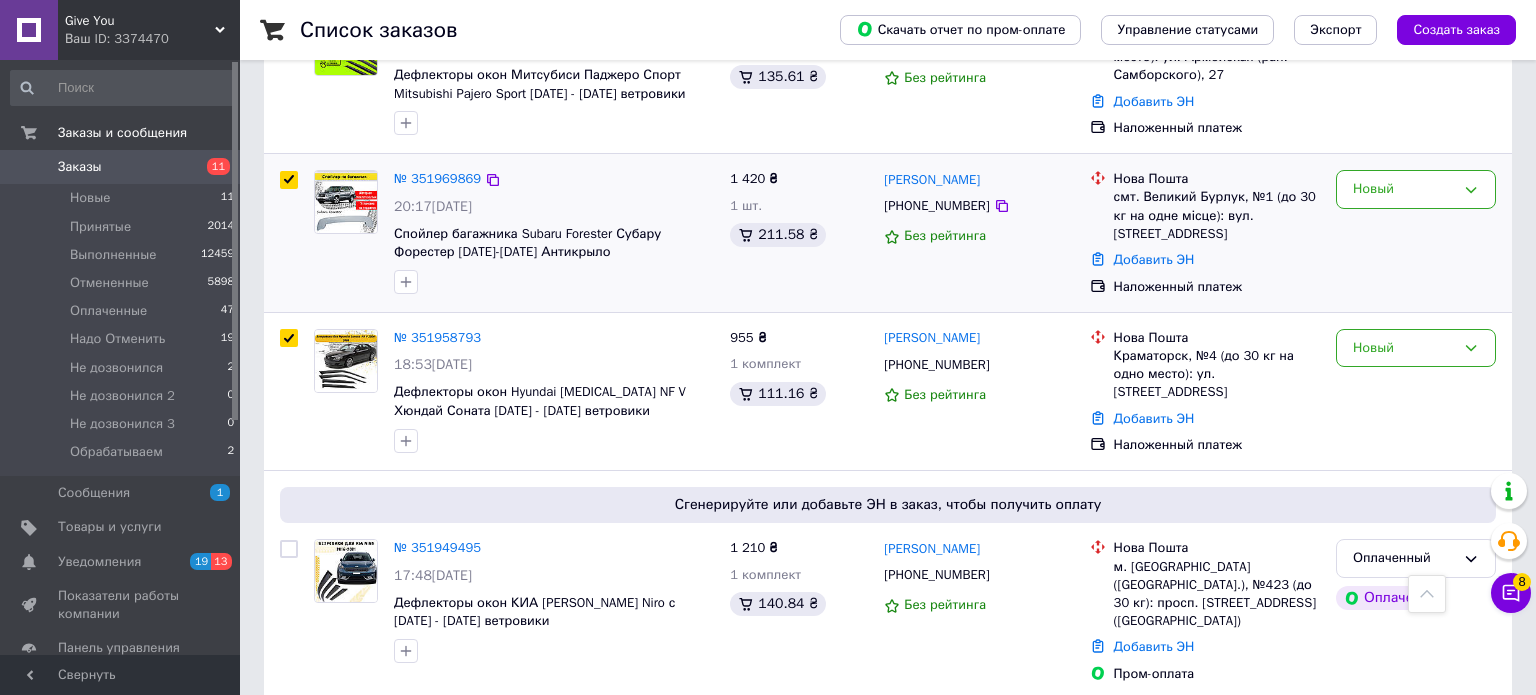 checkbox on "true" 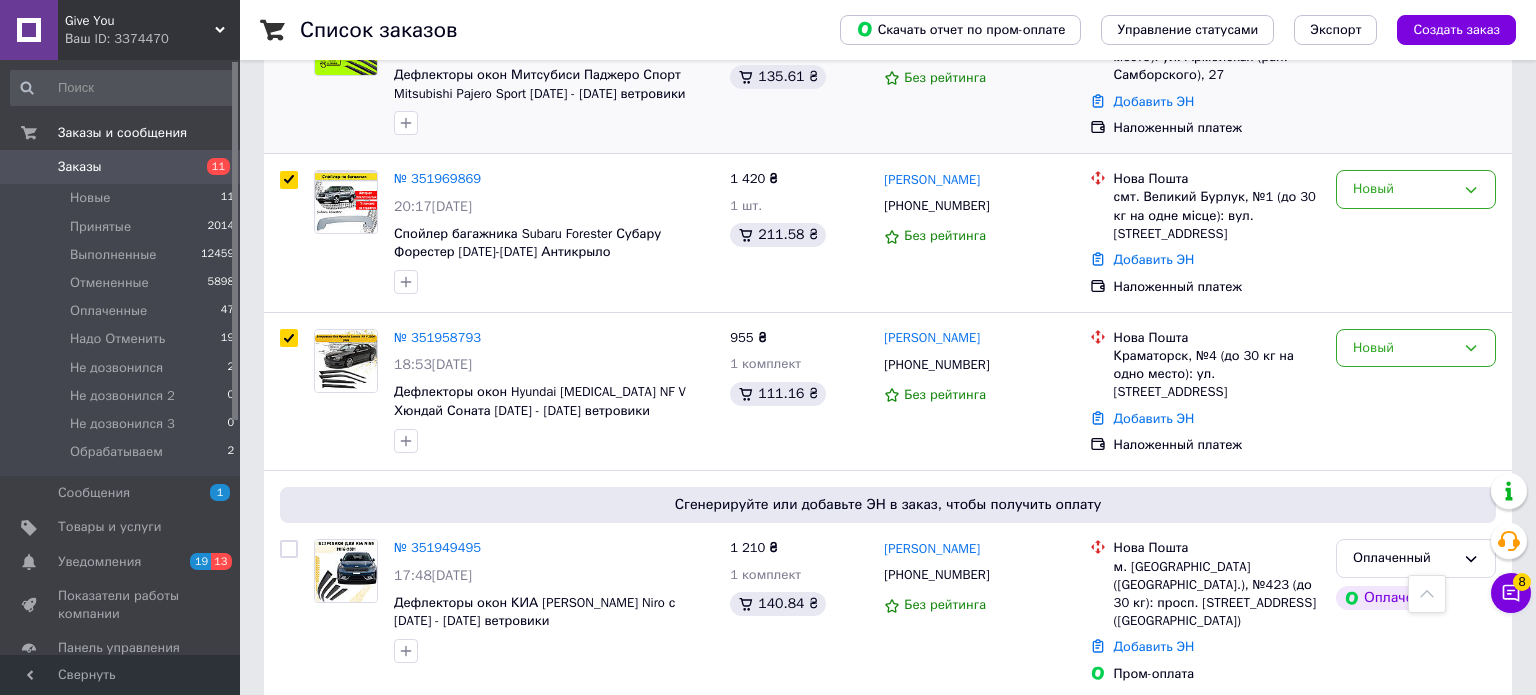 checkbox on "true" 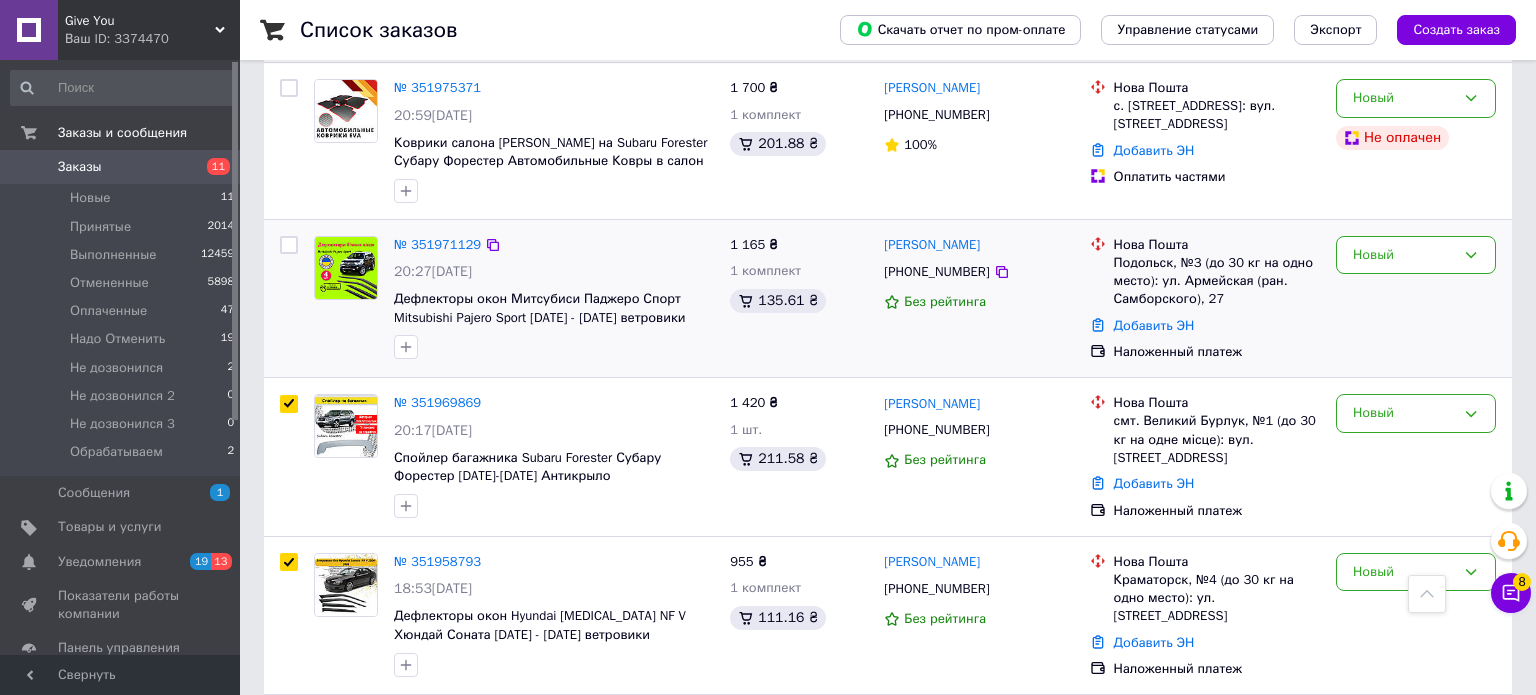 scroll, scrollTop: 1996, scrollLeft: 0, axis: vertical 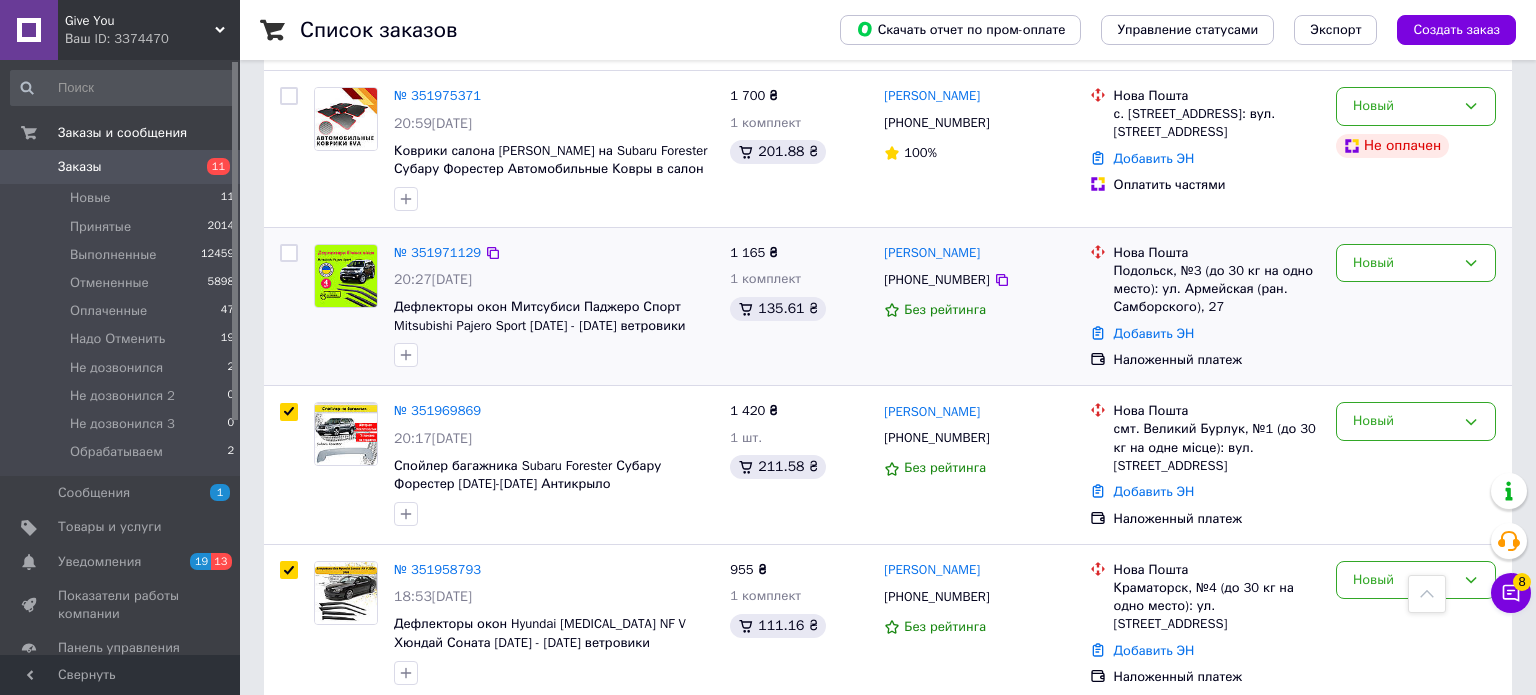 click at bounding box center [289, 253] 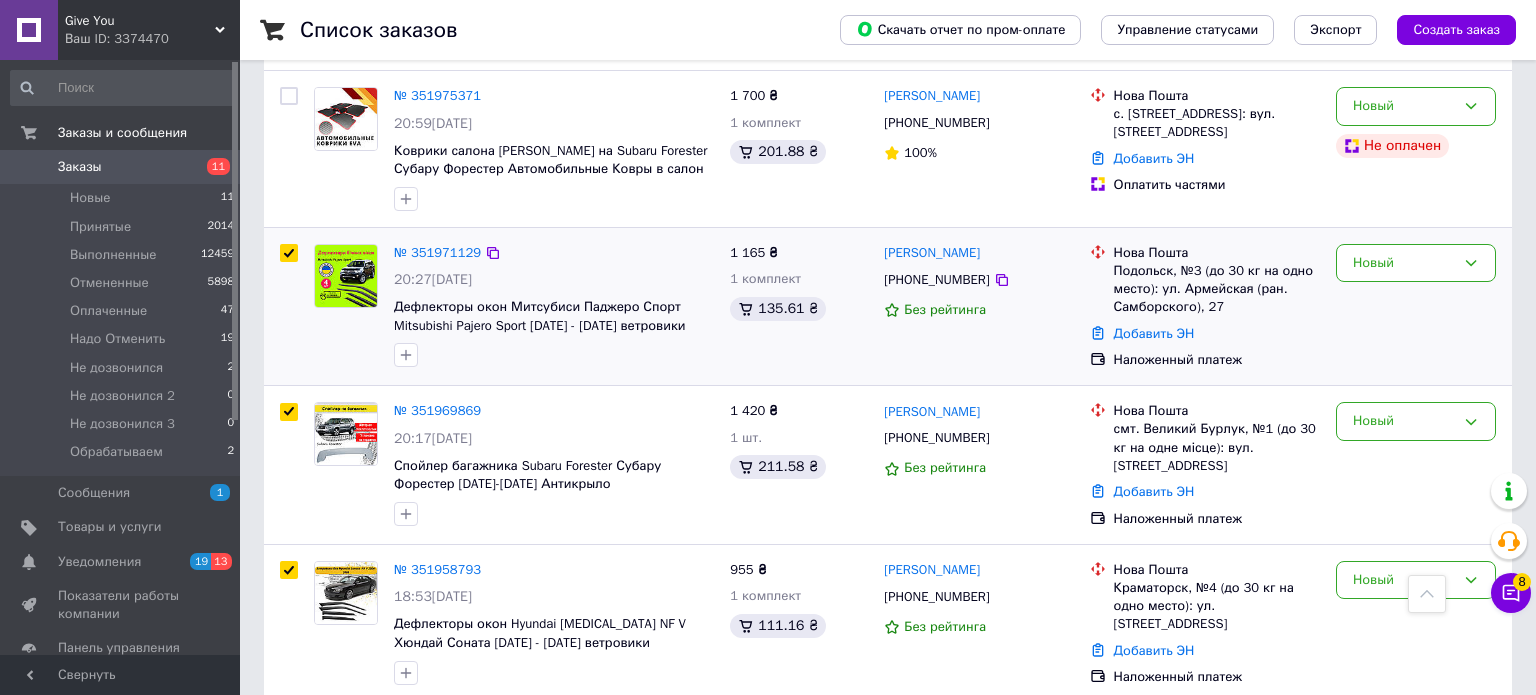 checkbox on "true" 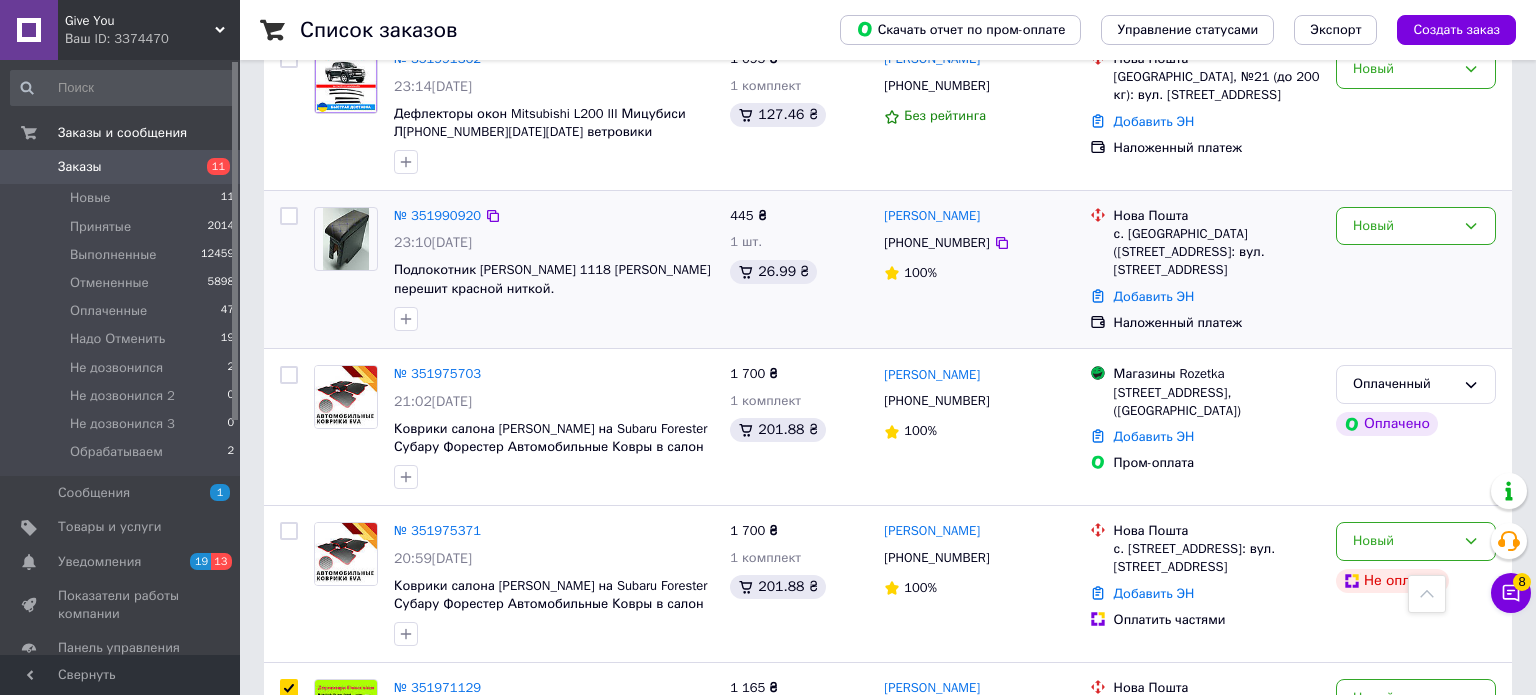 scroll, scrollTop: 1556, scrollLeft: 0, axis: vertical 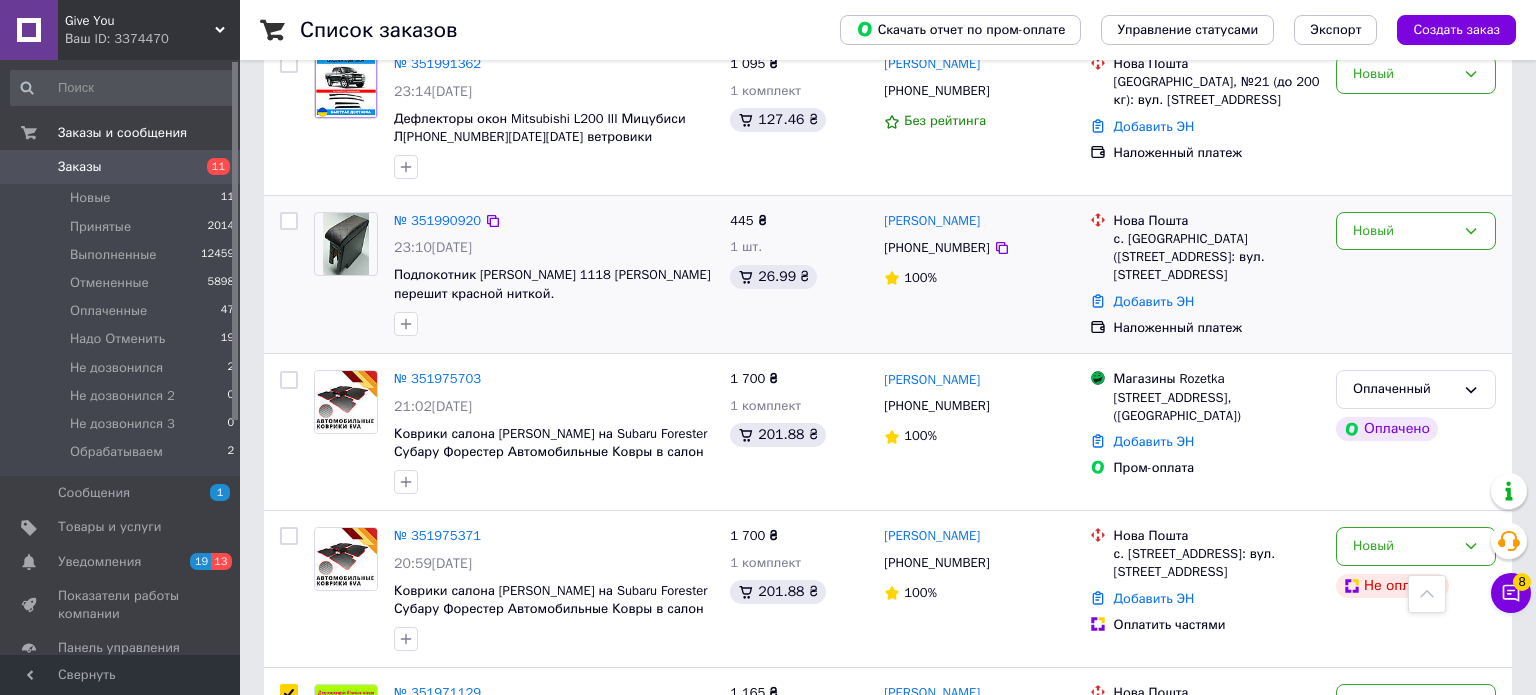 click at bounding box center [289, 221] 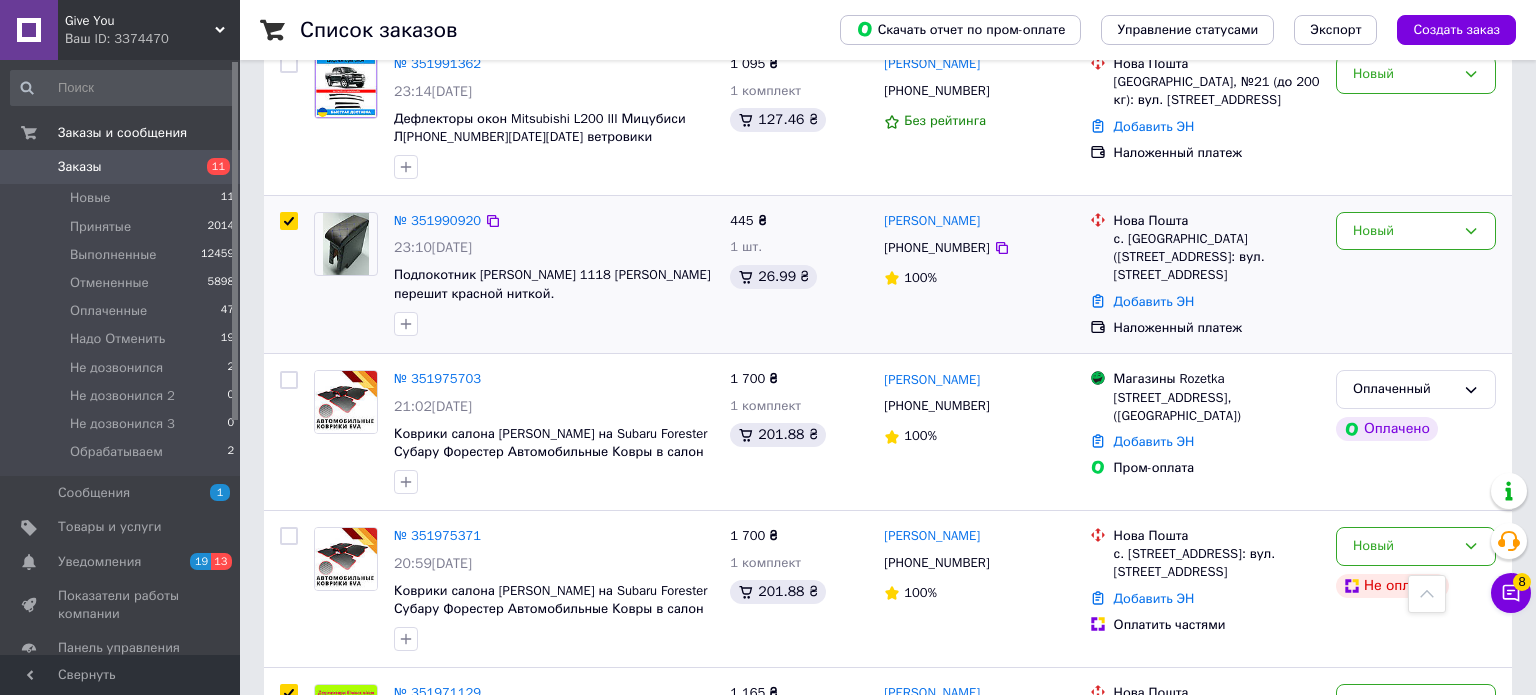 checkbox on "true" 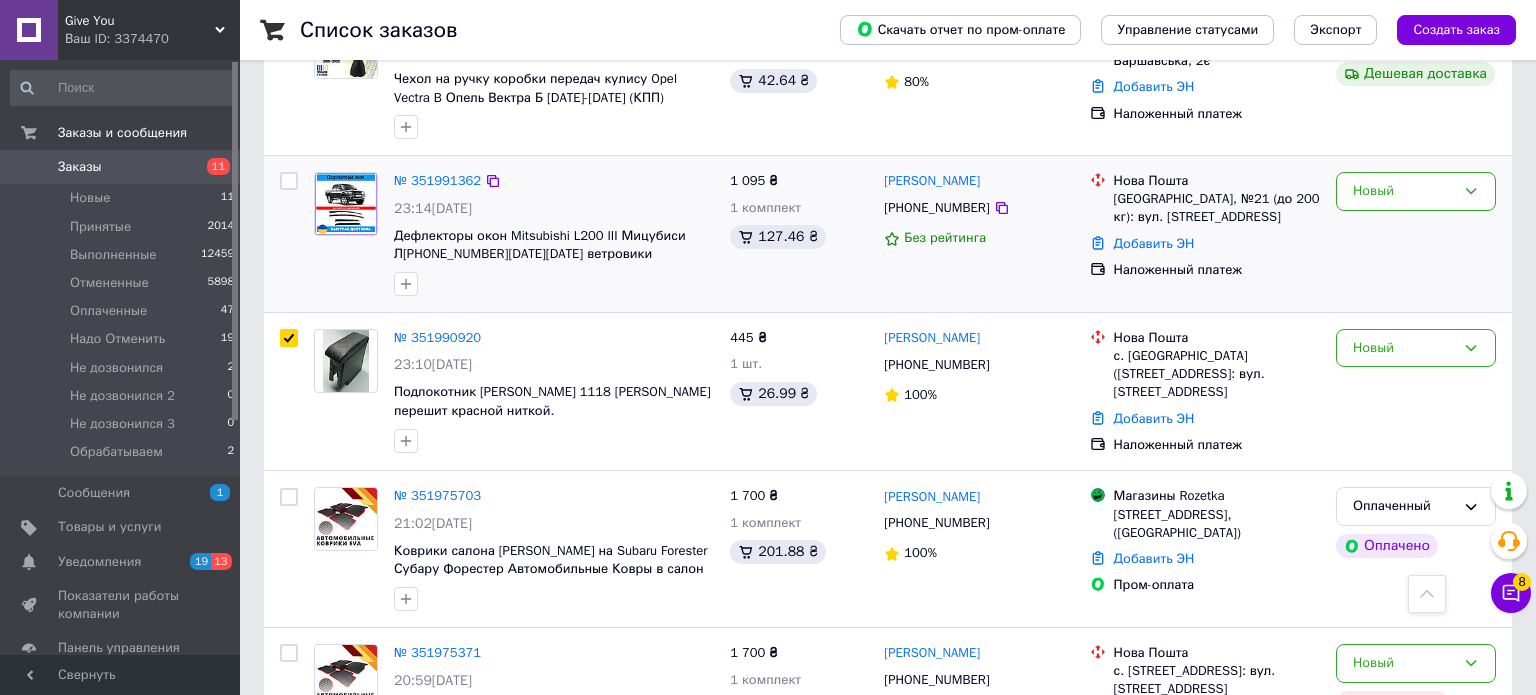 scroll, scrollTop: 1410, scrollLeft: 0, axis: vertical 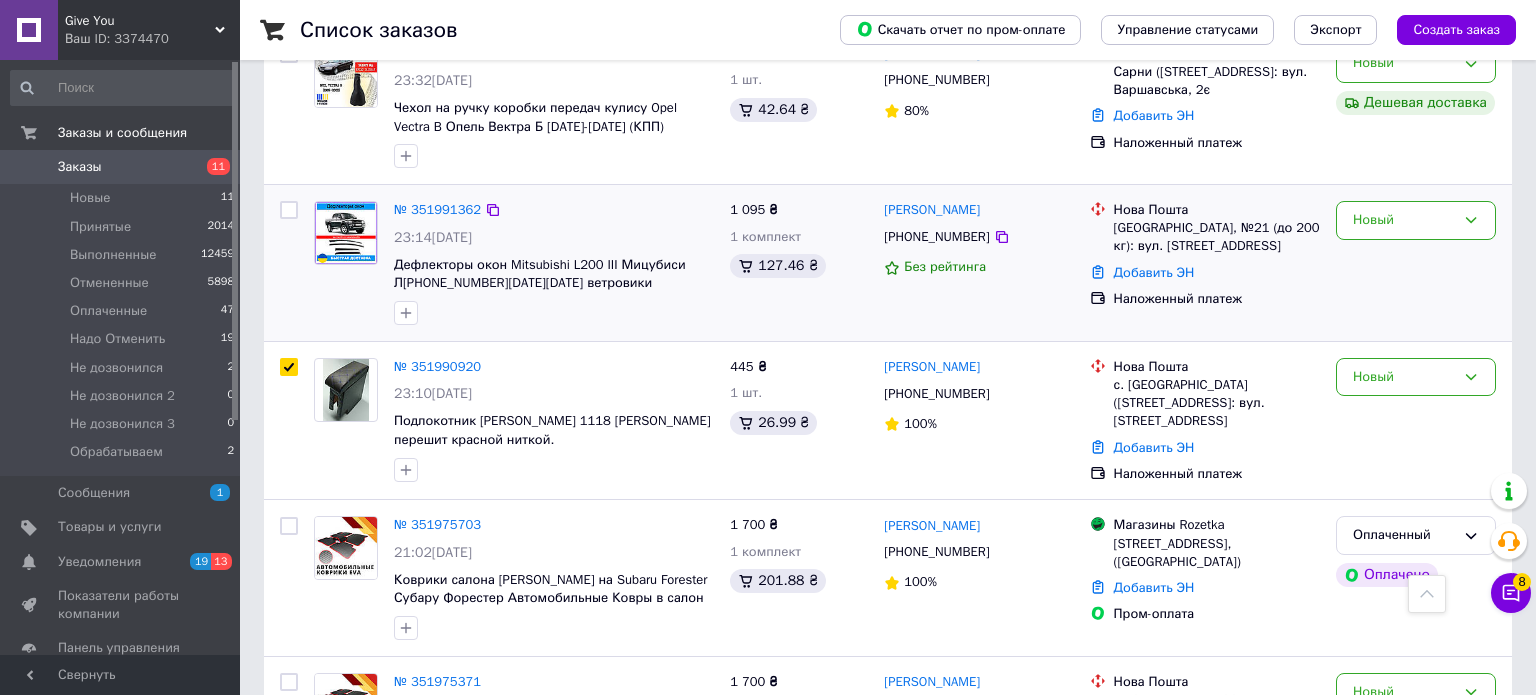 click at bounding box center [289, 210] 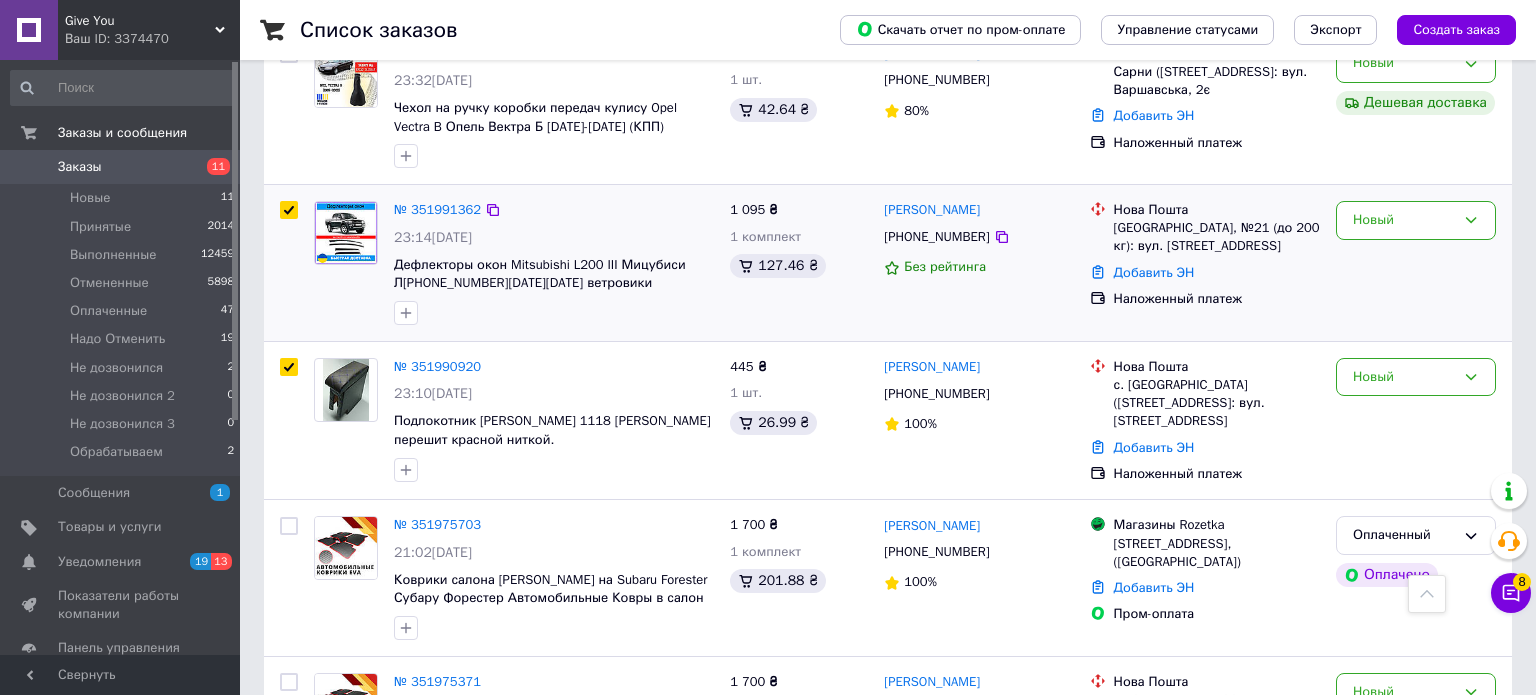 checkbox on "true" 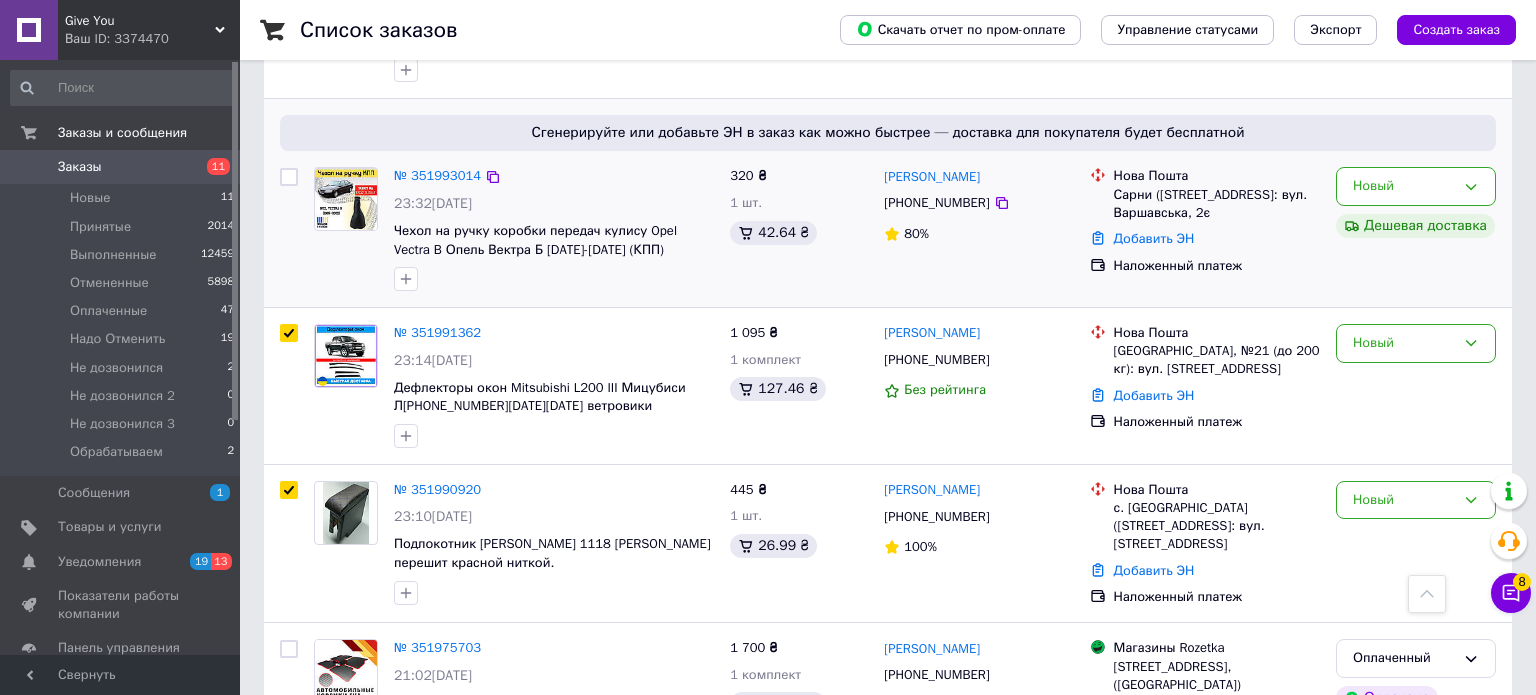scroll, scrollTop: 1236, scrollLeft: 0, axis: vertical 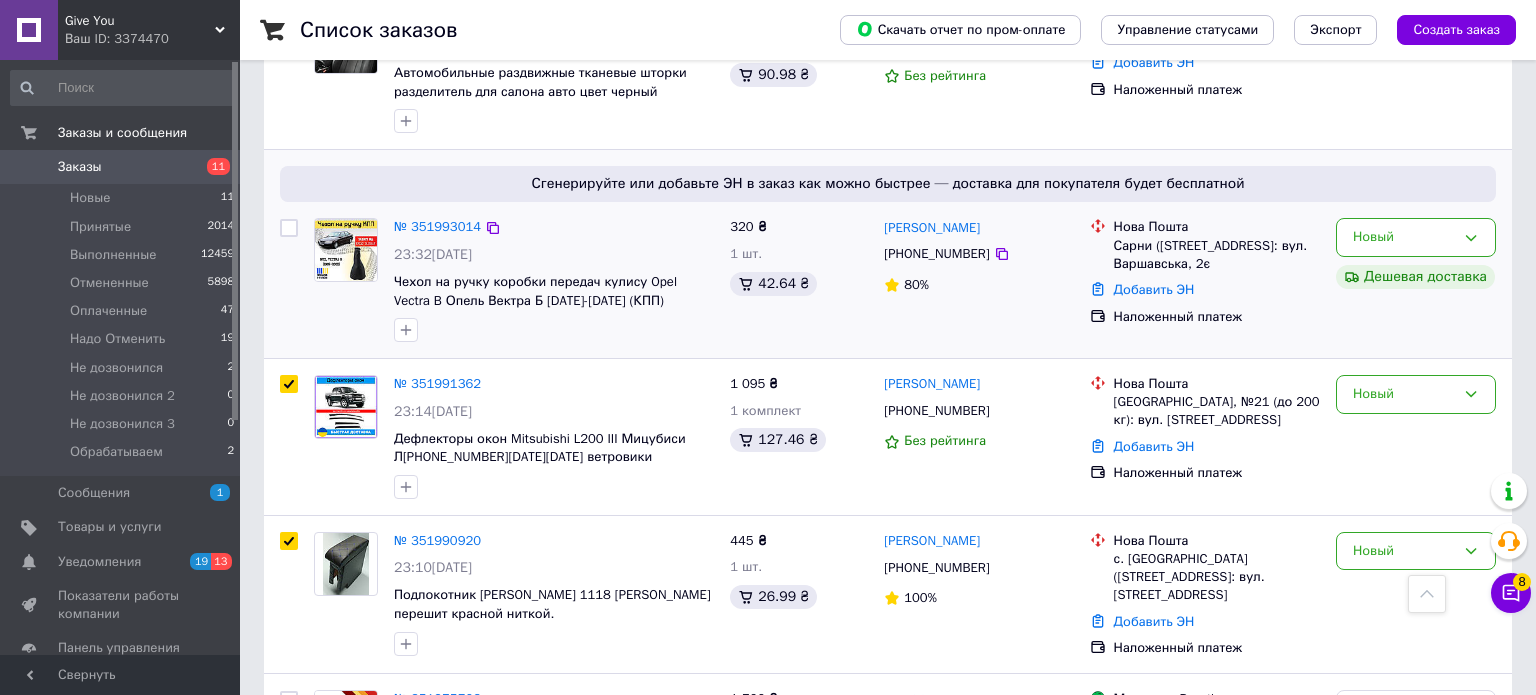 click at bounding box center (289, 228) 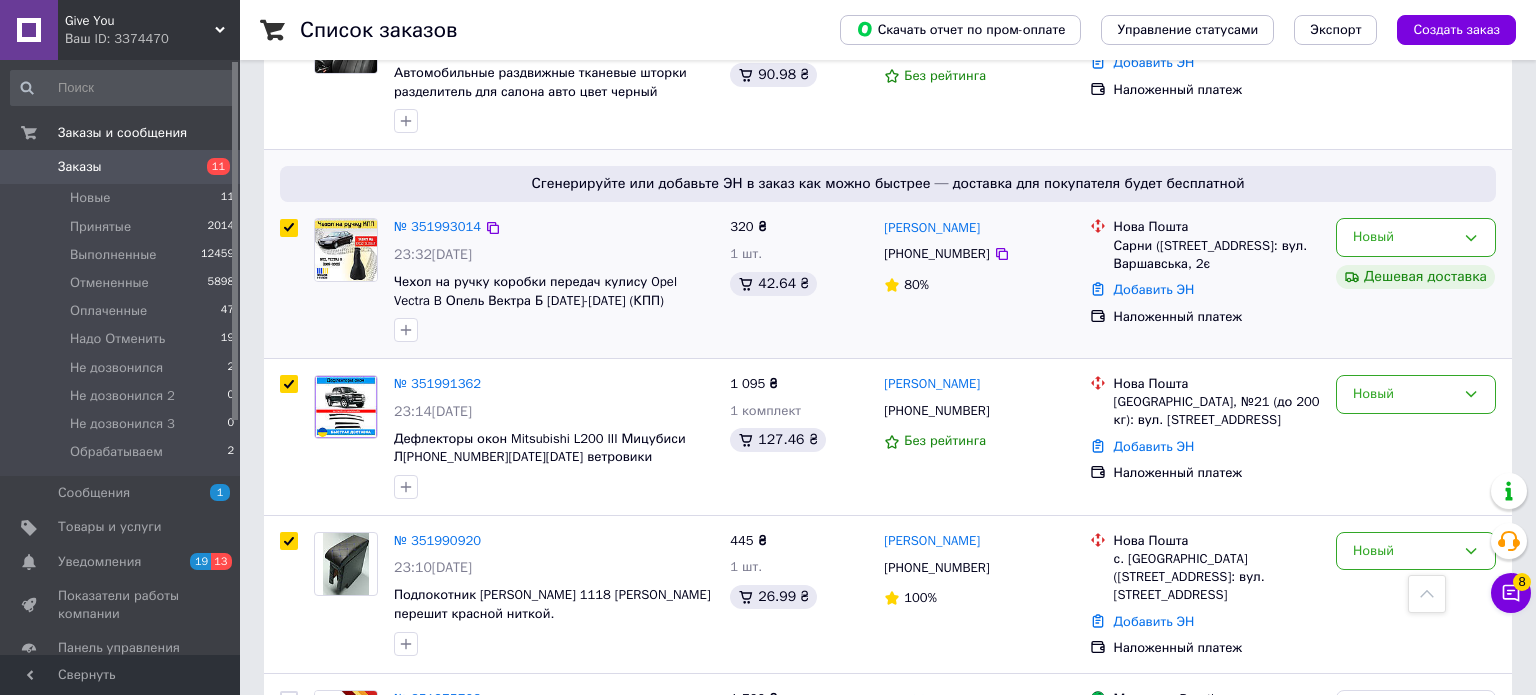 checkbox on "true" 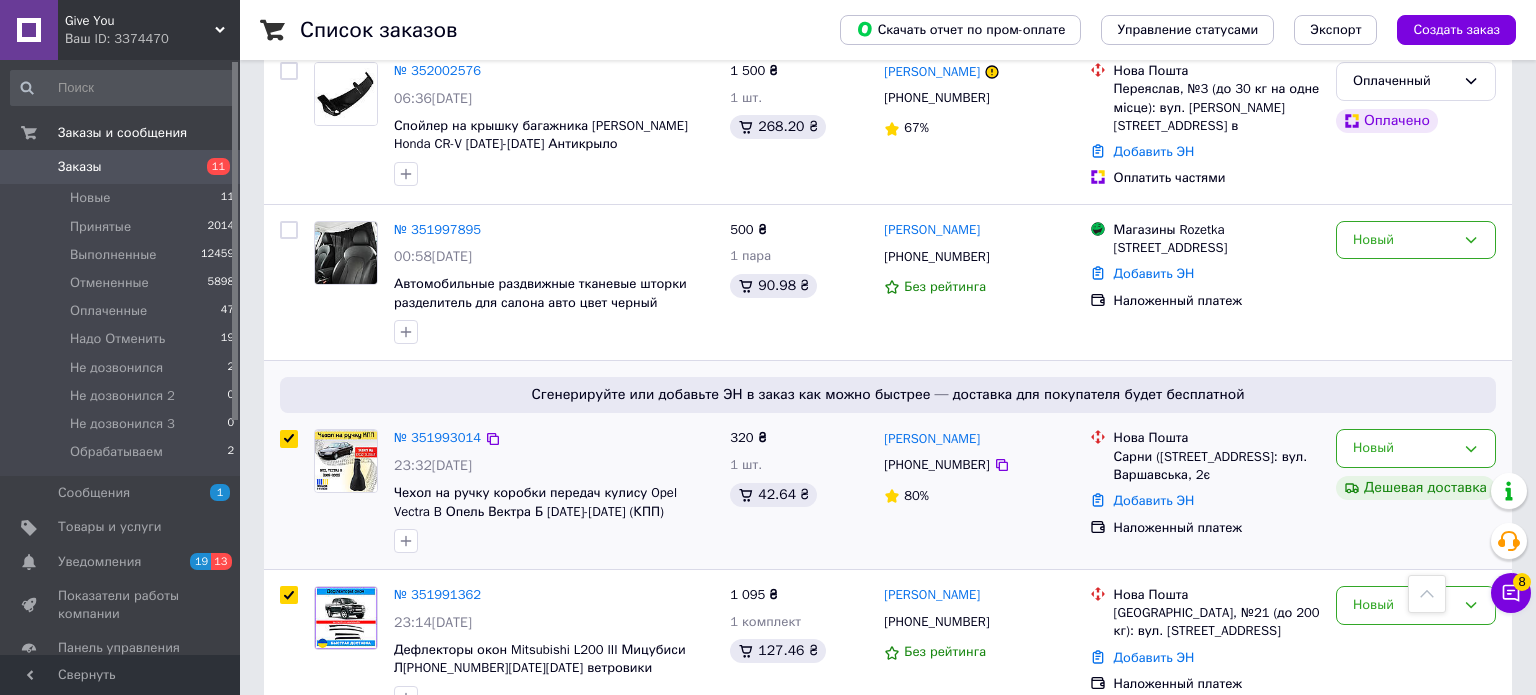 scroll, scrollTop: 996, scrollLeft: 0, axis: vertical 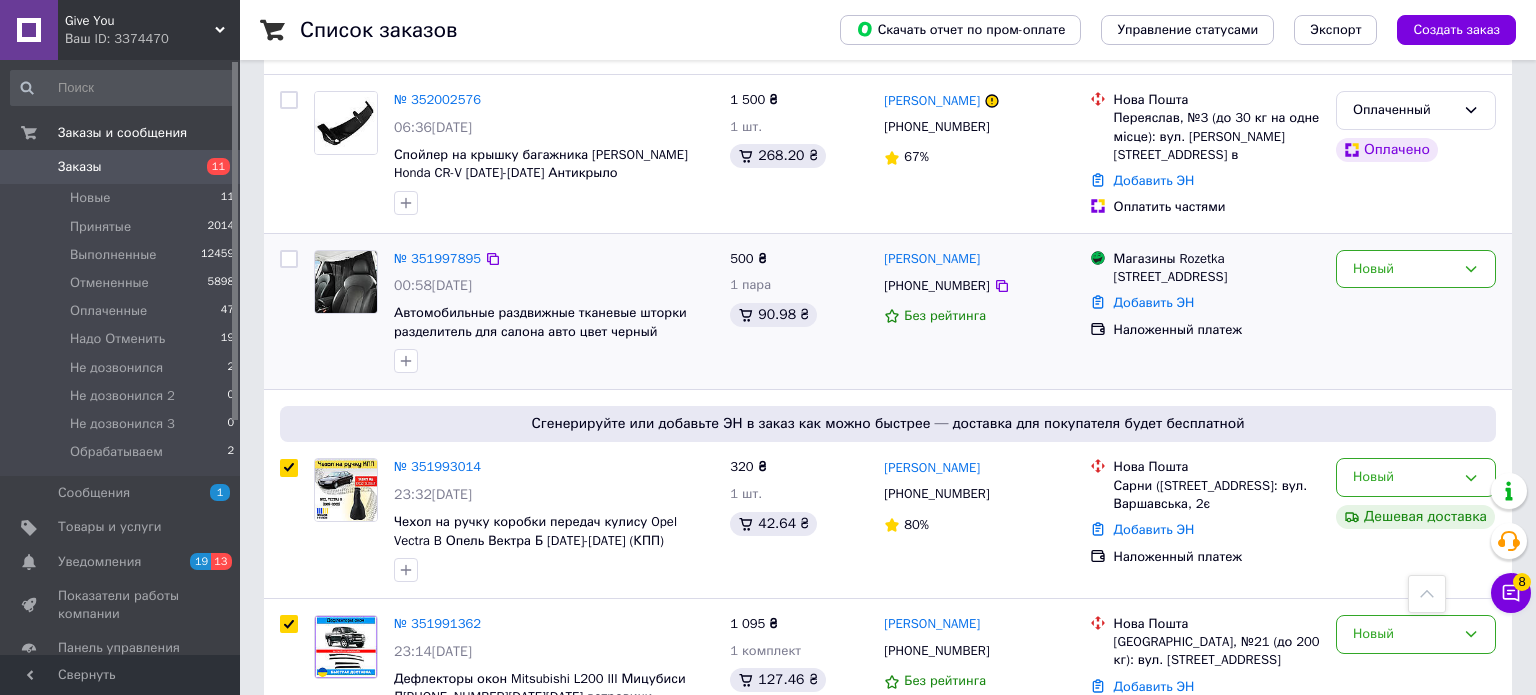 click at bounding box center [289, 259] 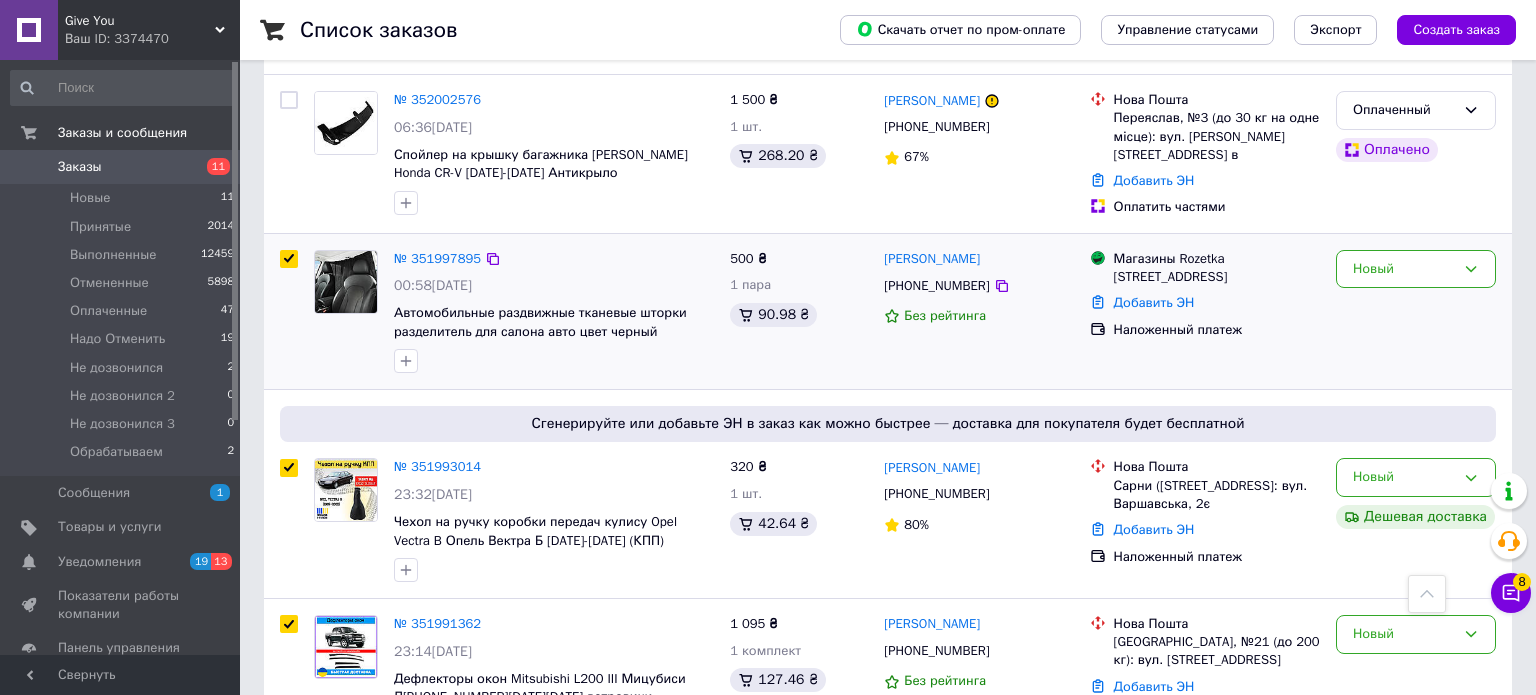 checkbox on "true" 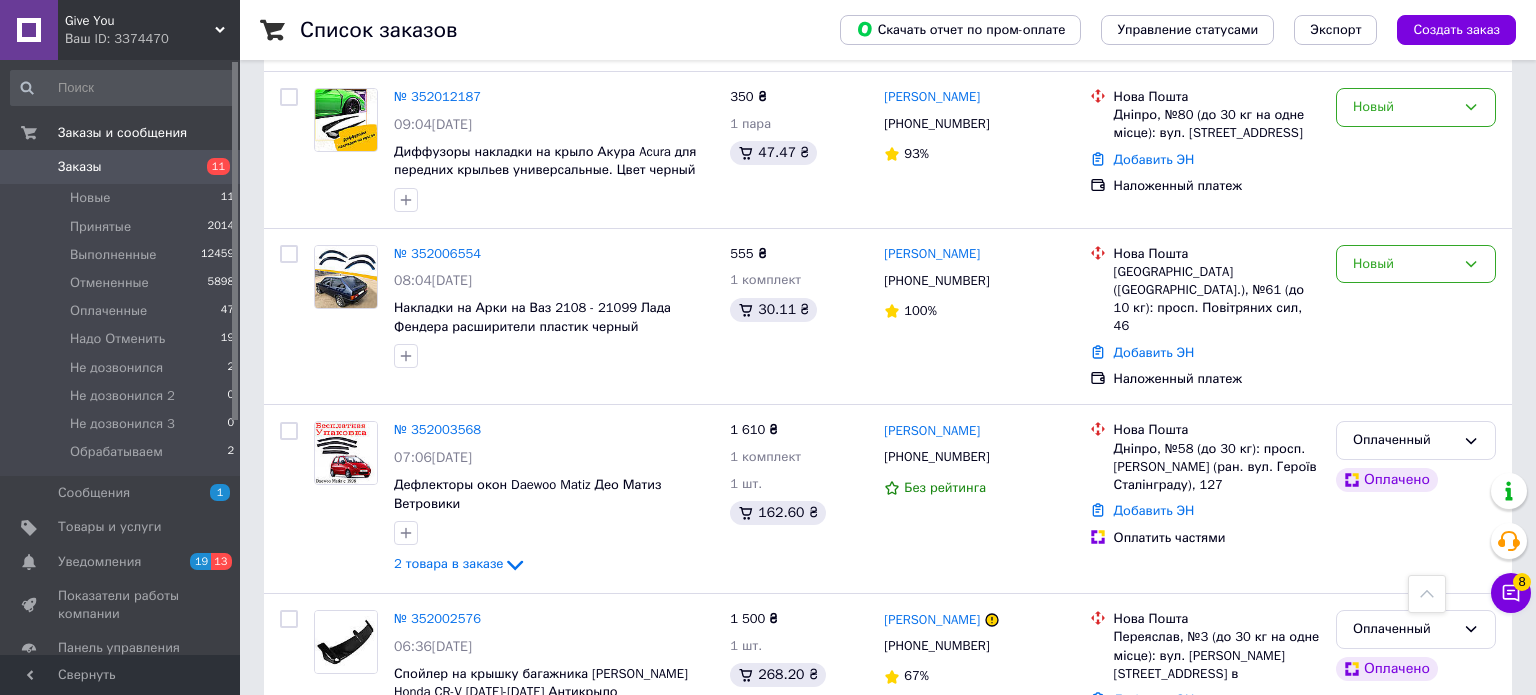 scroll, scrollTop: 466, scrollLeft: 0, axis: vertical 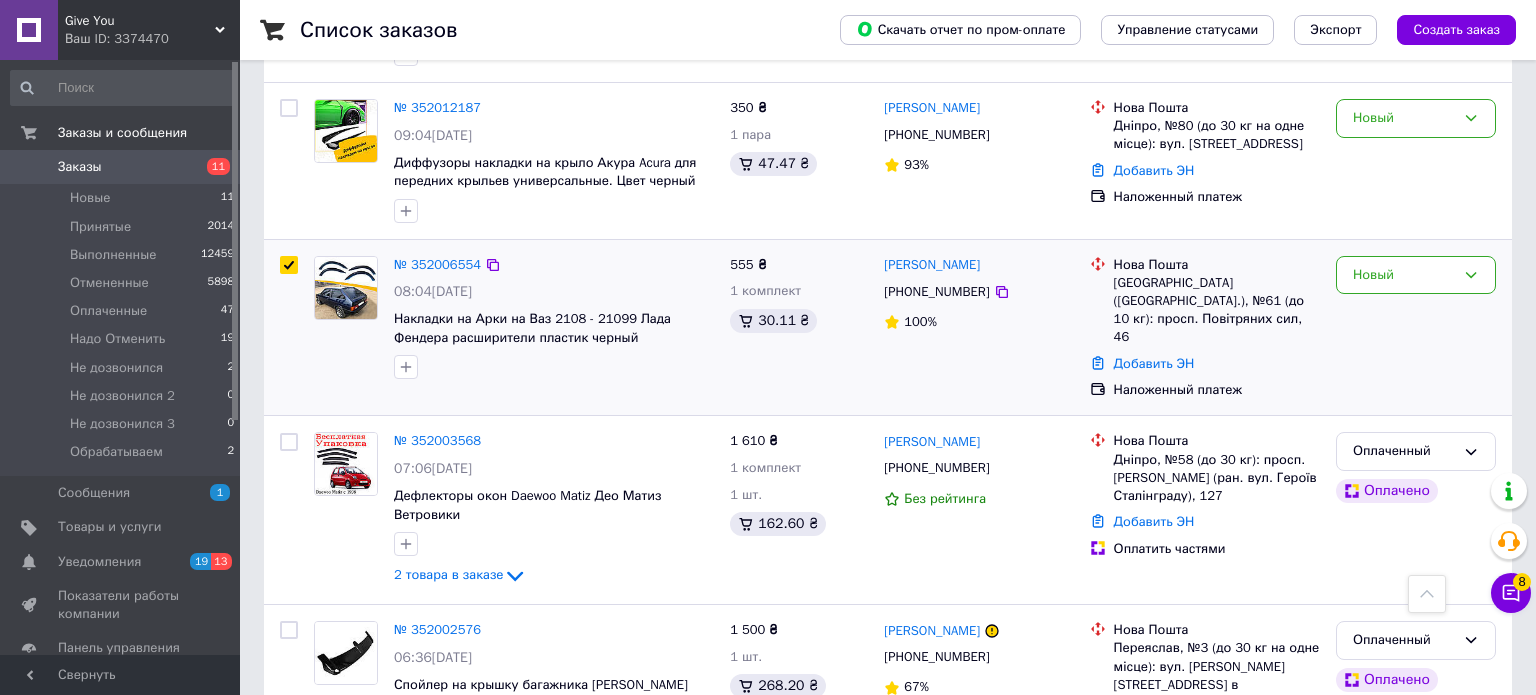 checkbox on "true" 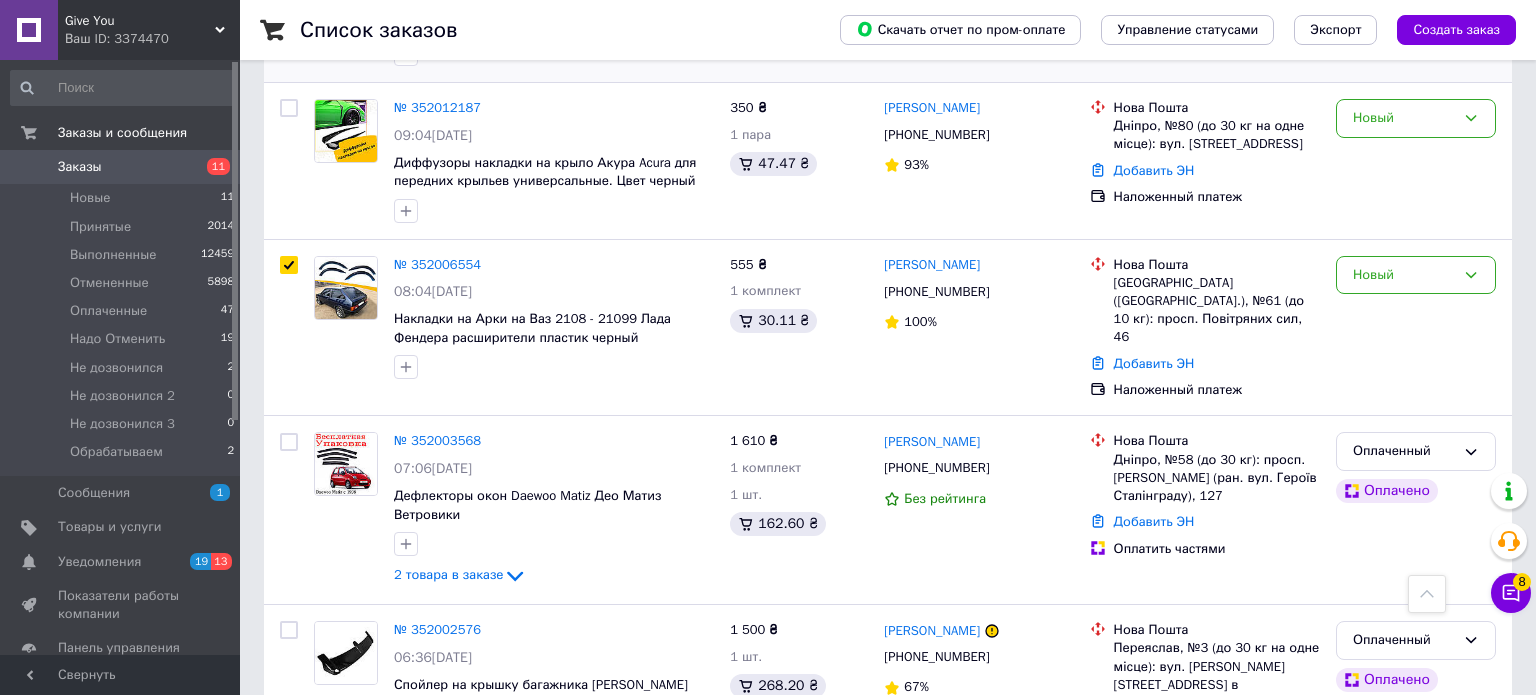 checkbox on "true" 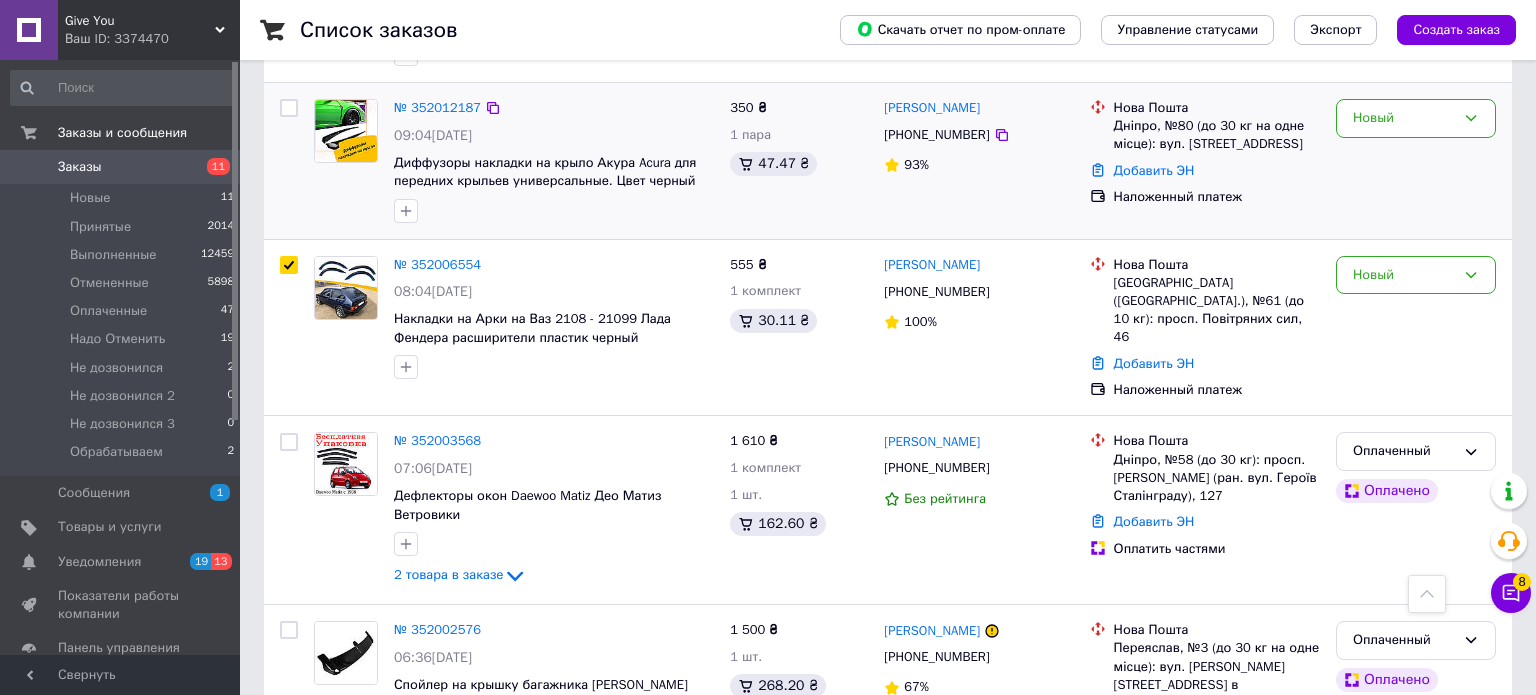 click at bounding box center (289, 108) 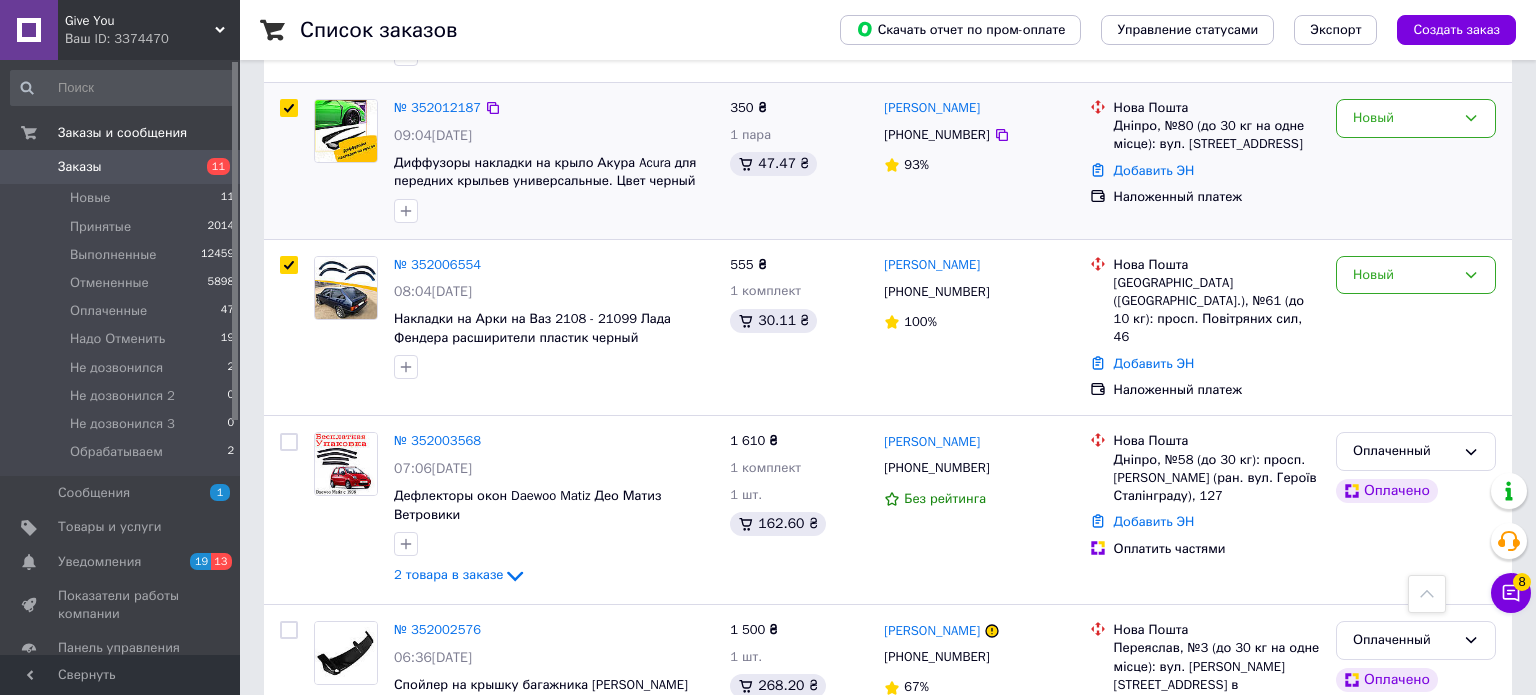 checkbox on "true" 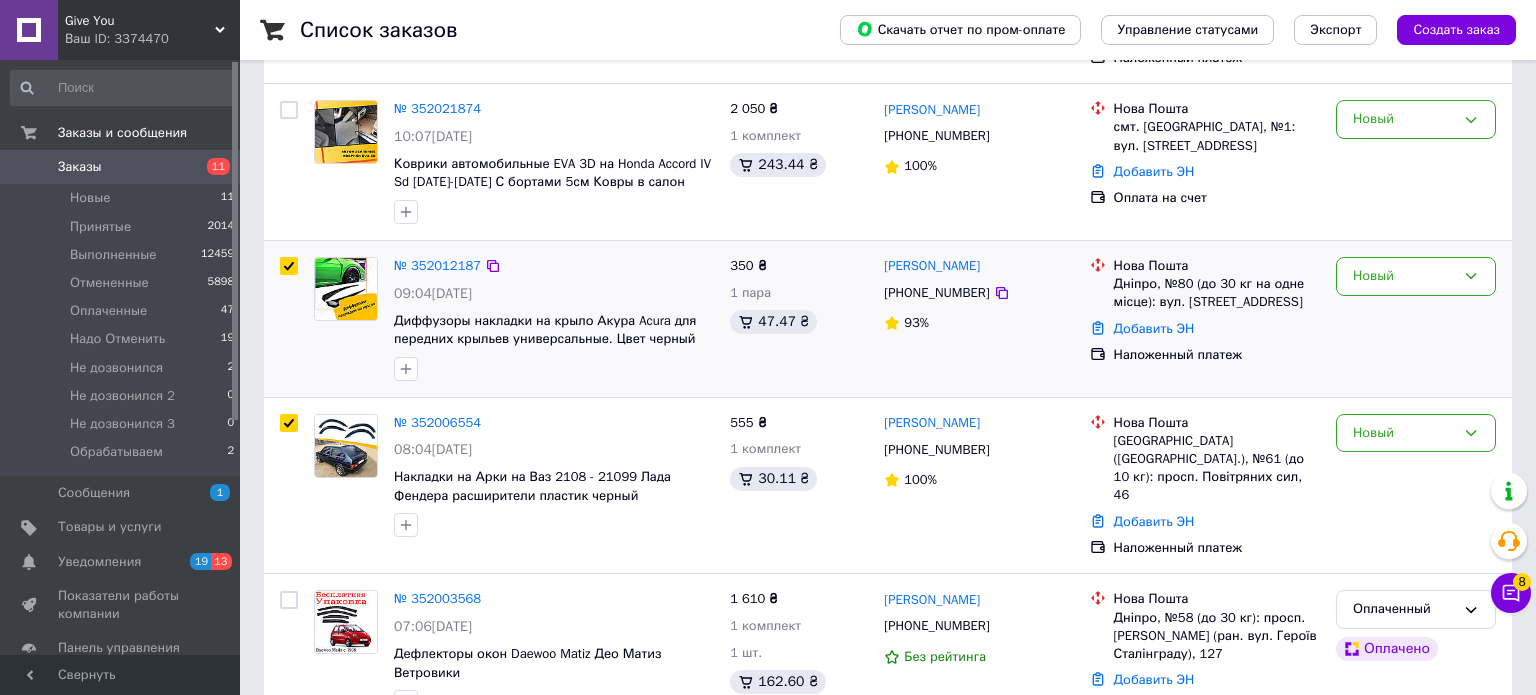 scroll, scrollTop: 115, scrollLeft: 0, axis: vertical 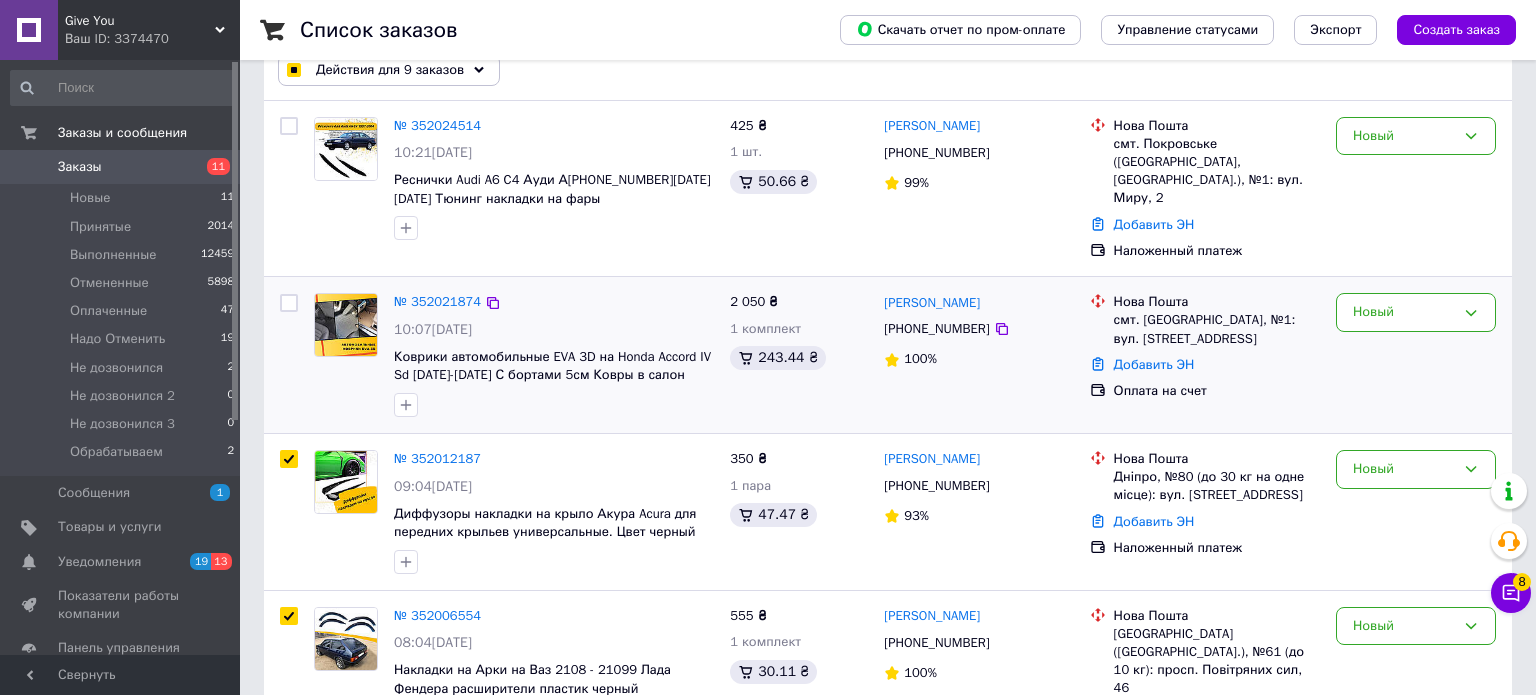 click at bounding box center [289, 303] 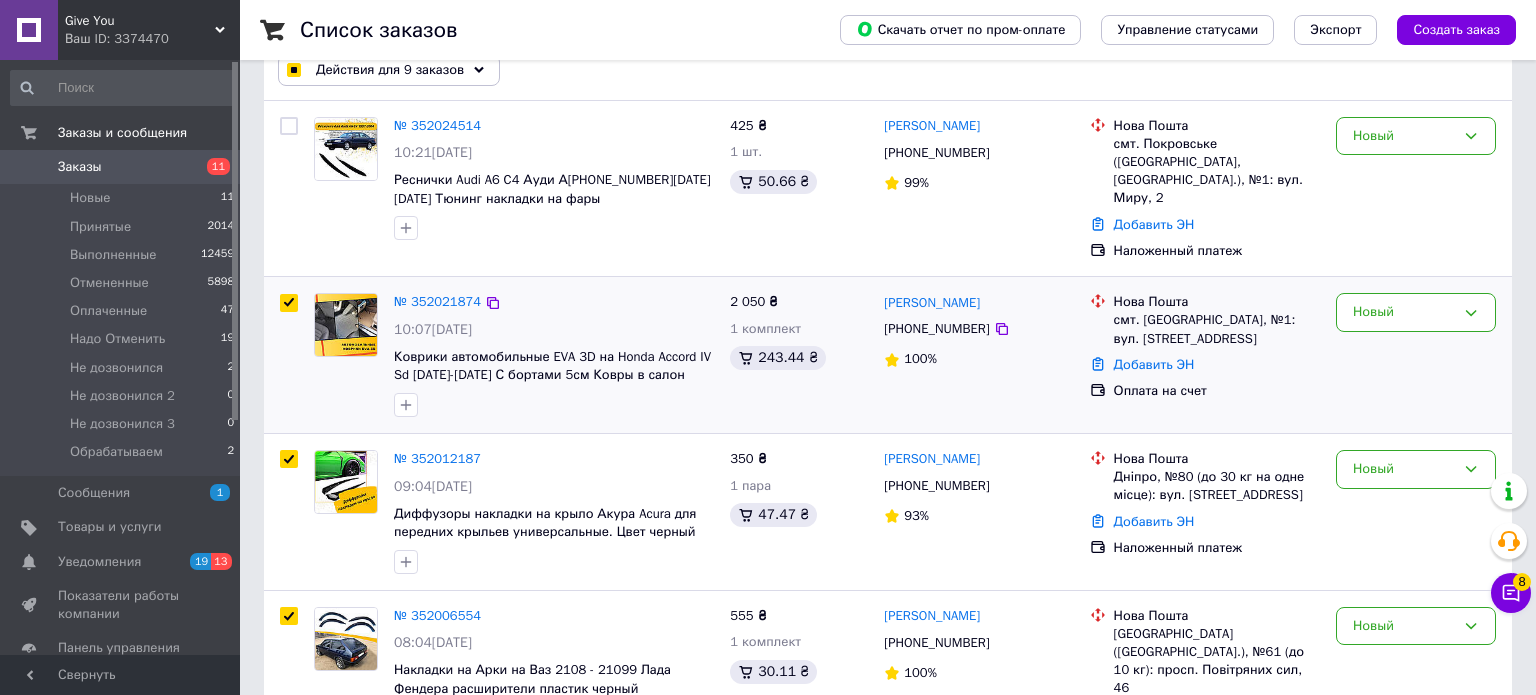 checkbox on "true" 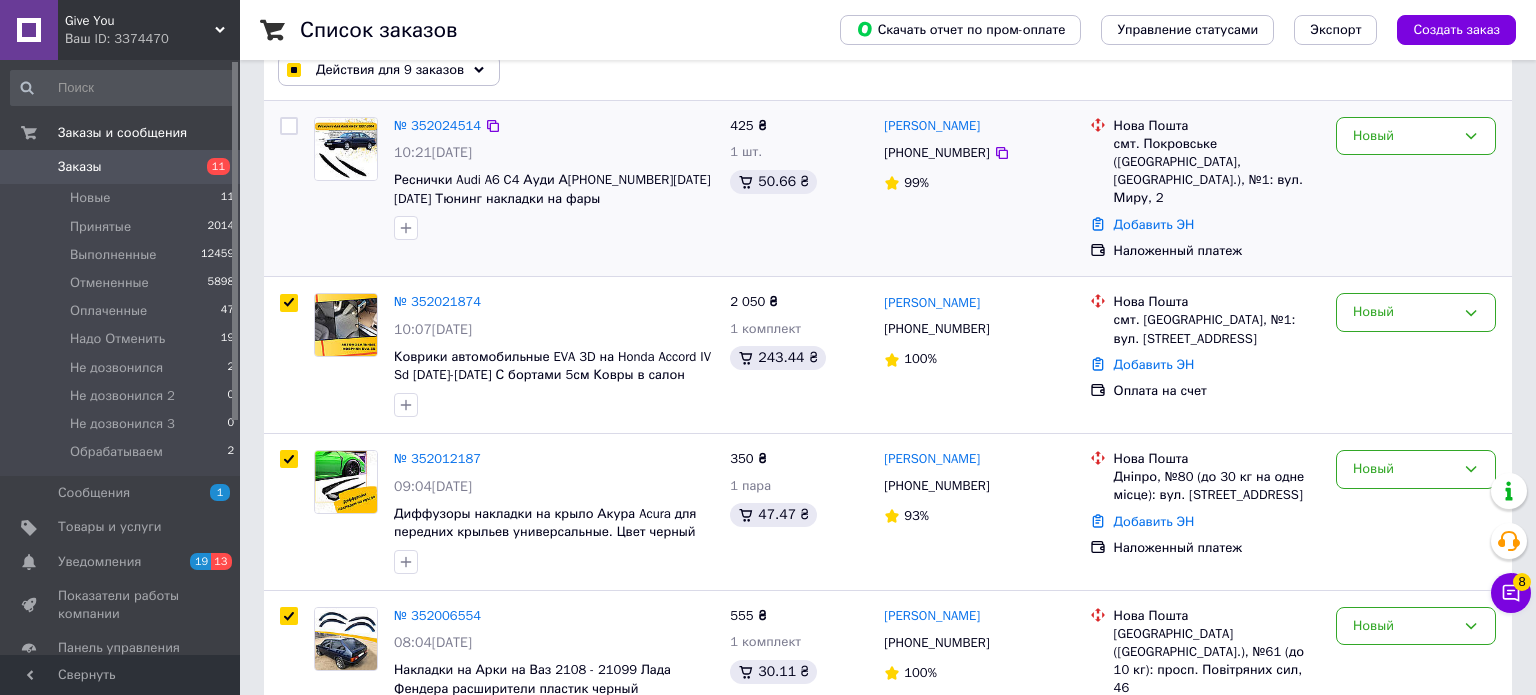 checkbox on "true" 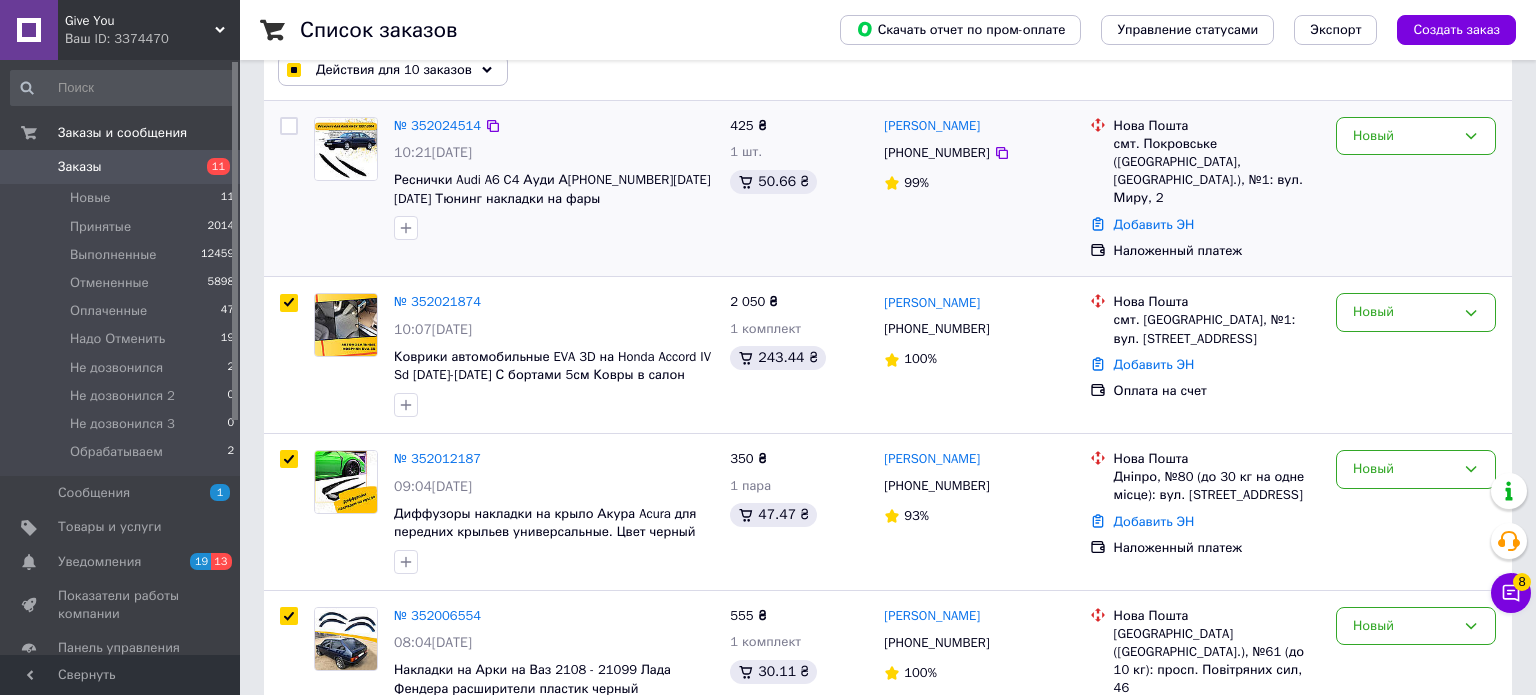 click at bounding box center [289, 126] 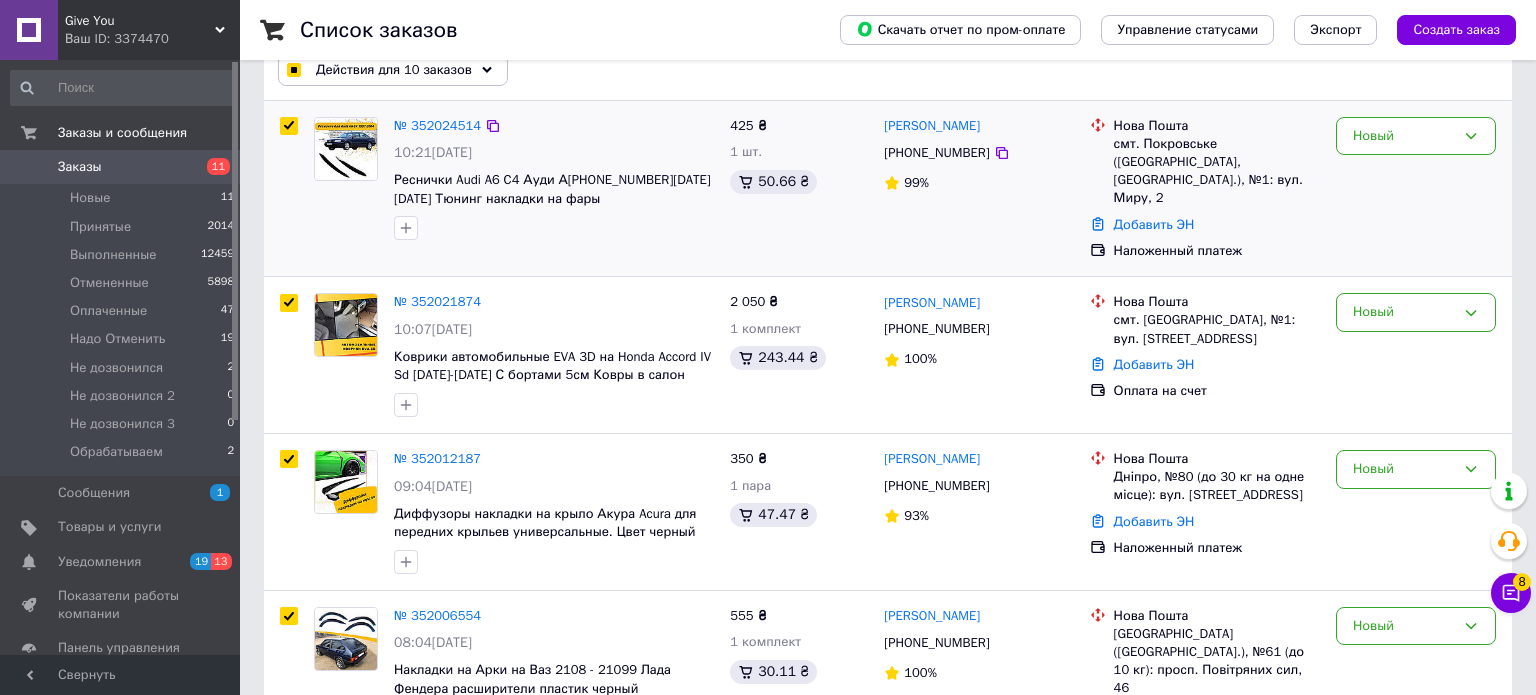 checkbox on "true" 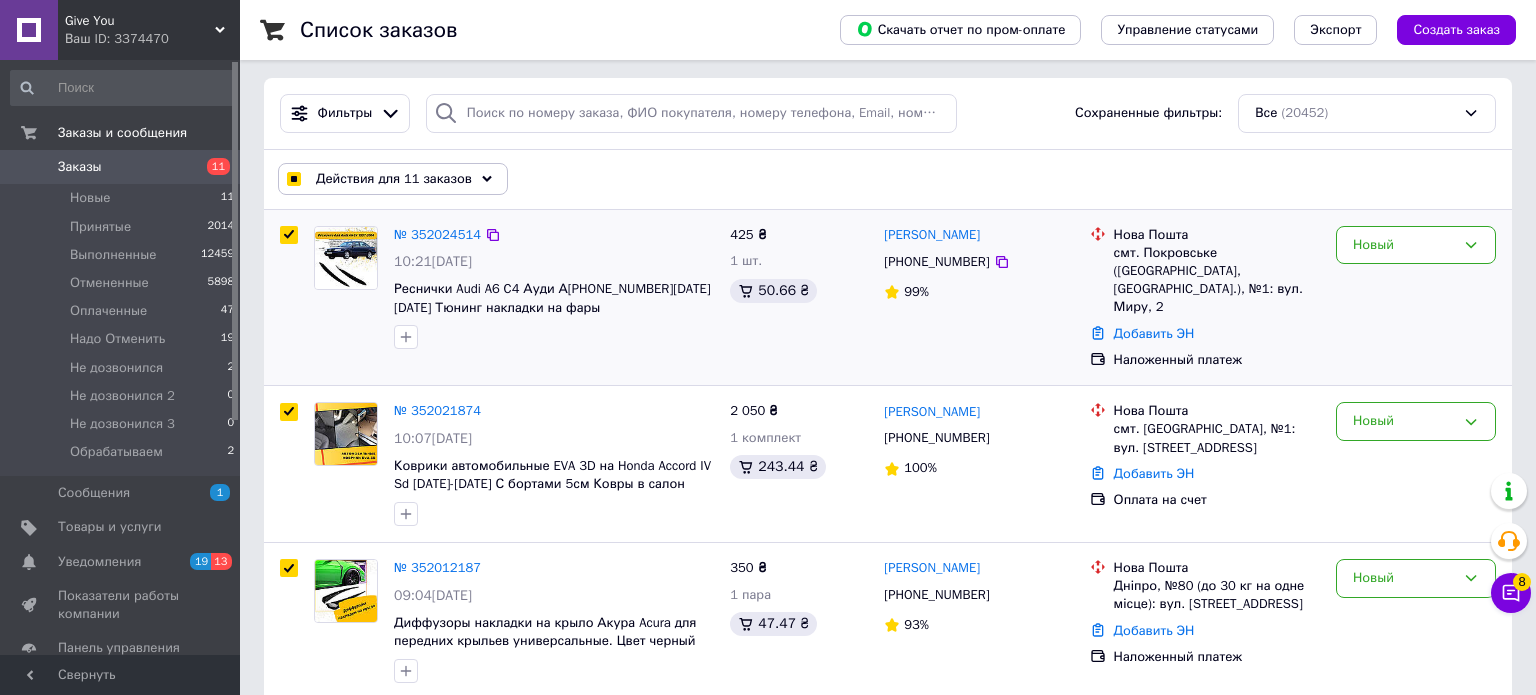 scroll, scrollTop: 0, scrollLeft: 0, axis: both 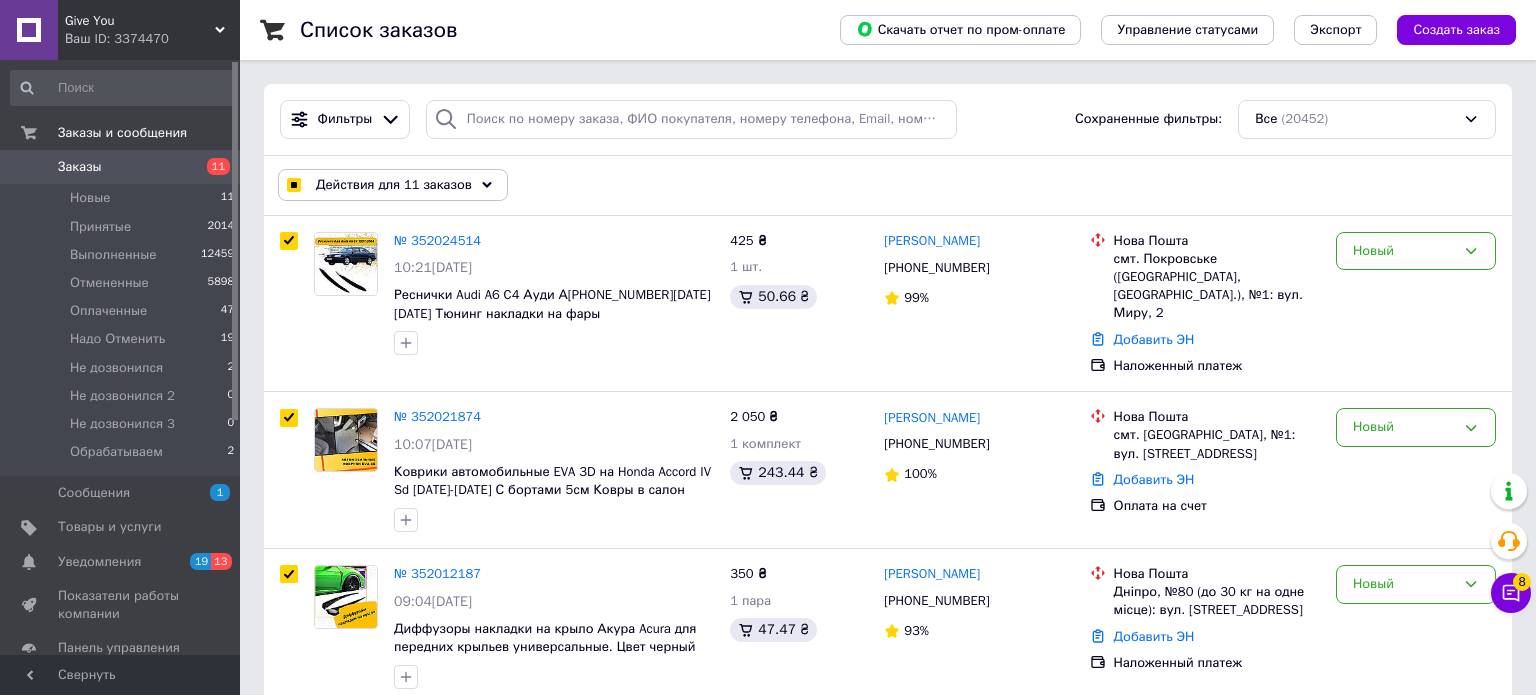 click on "Действия для 11 заказов" at bounding box center [394, 185] 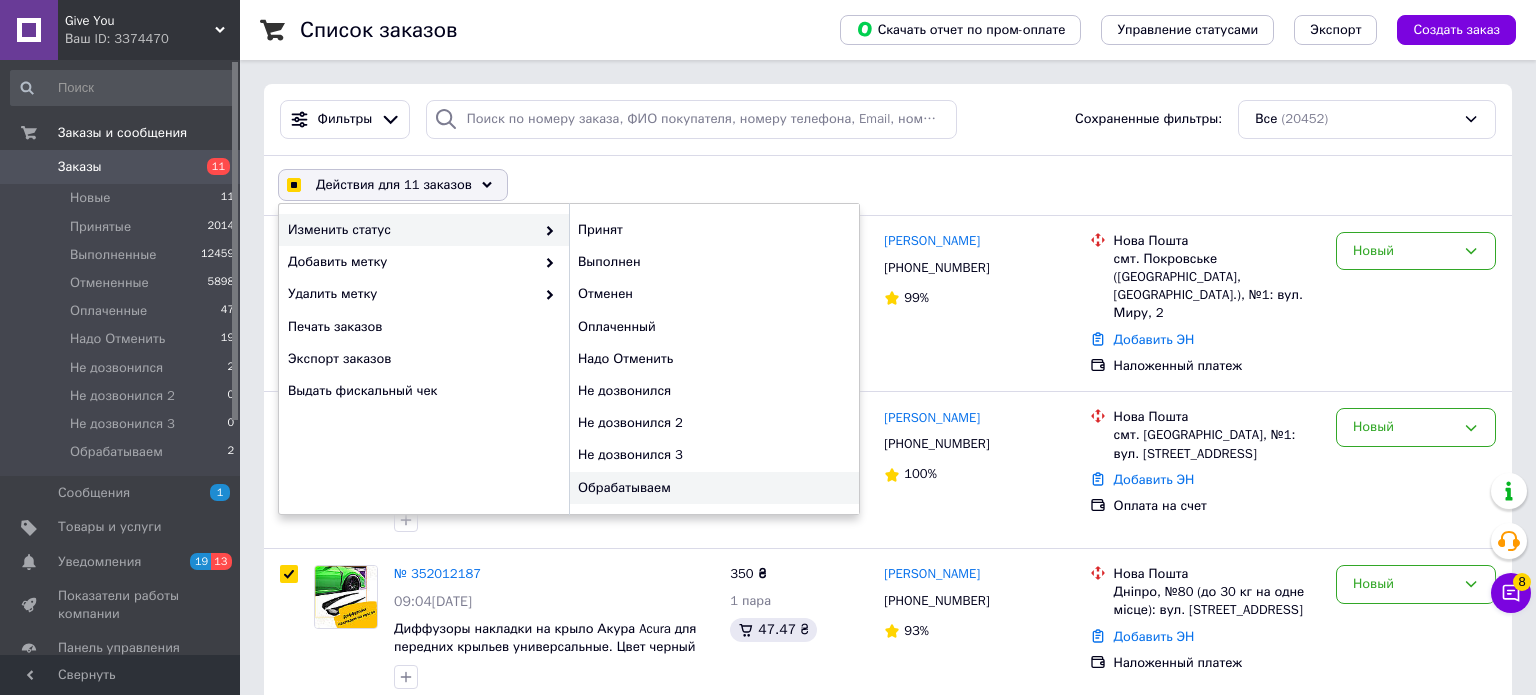 checkbox on "true" 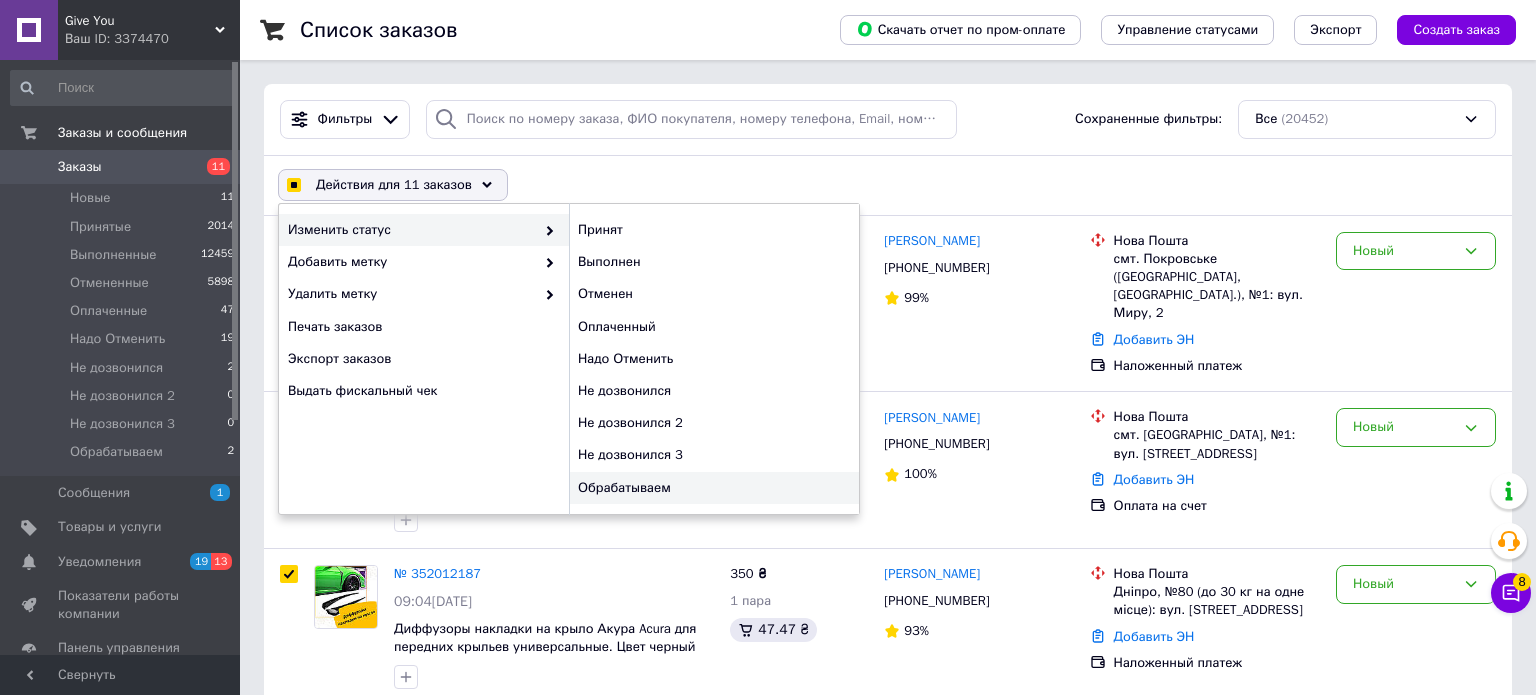 click on "Обрабатываем" at bounding box center (714, 488) 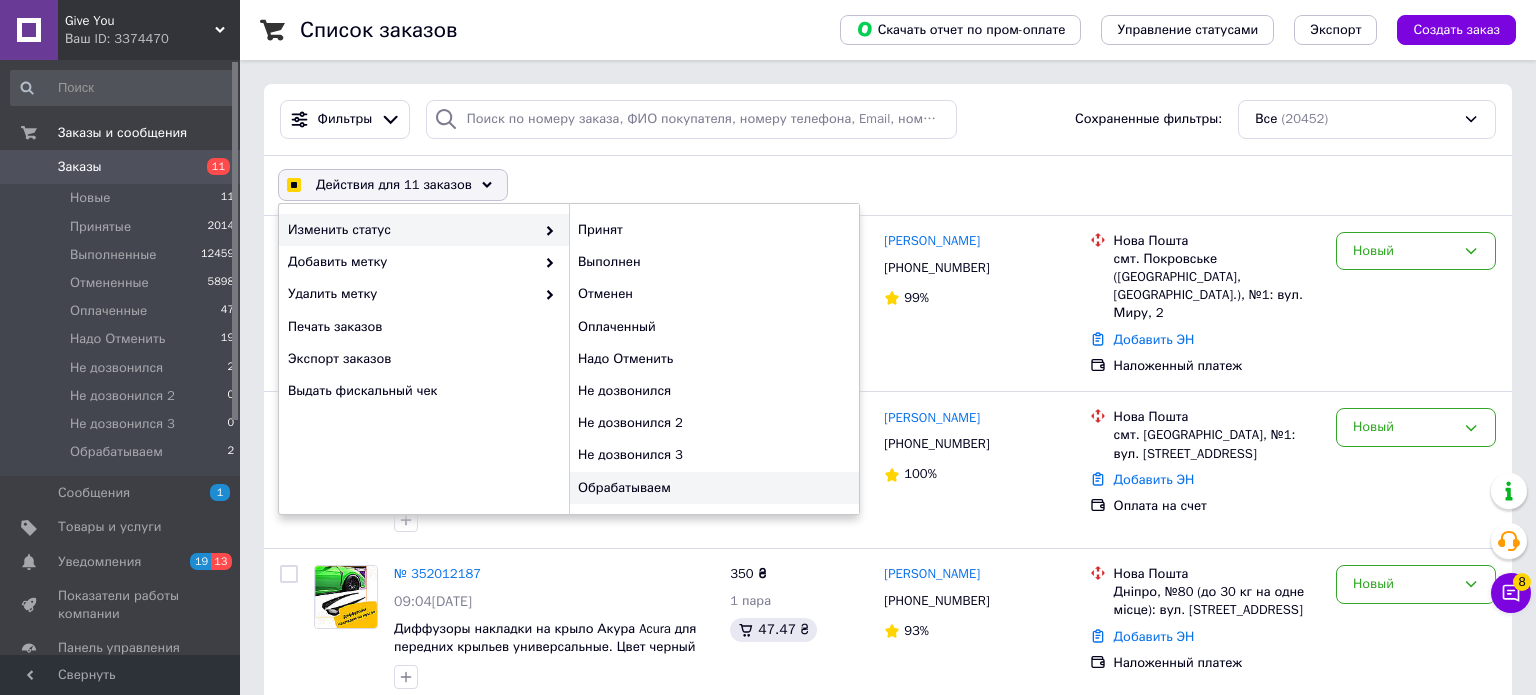 checkbox on "false" 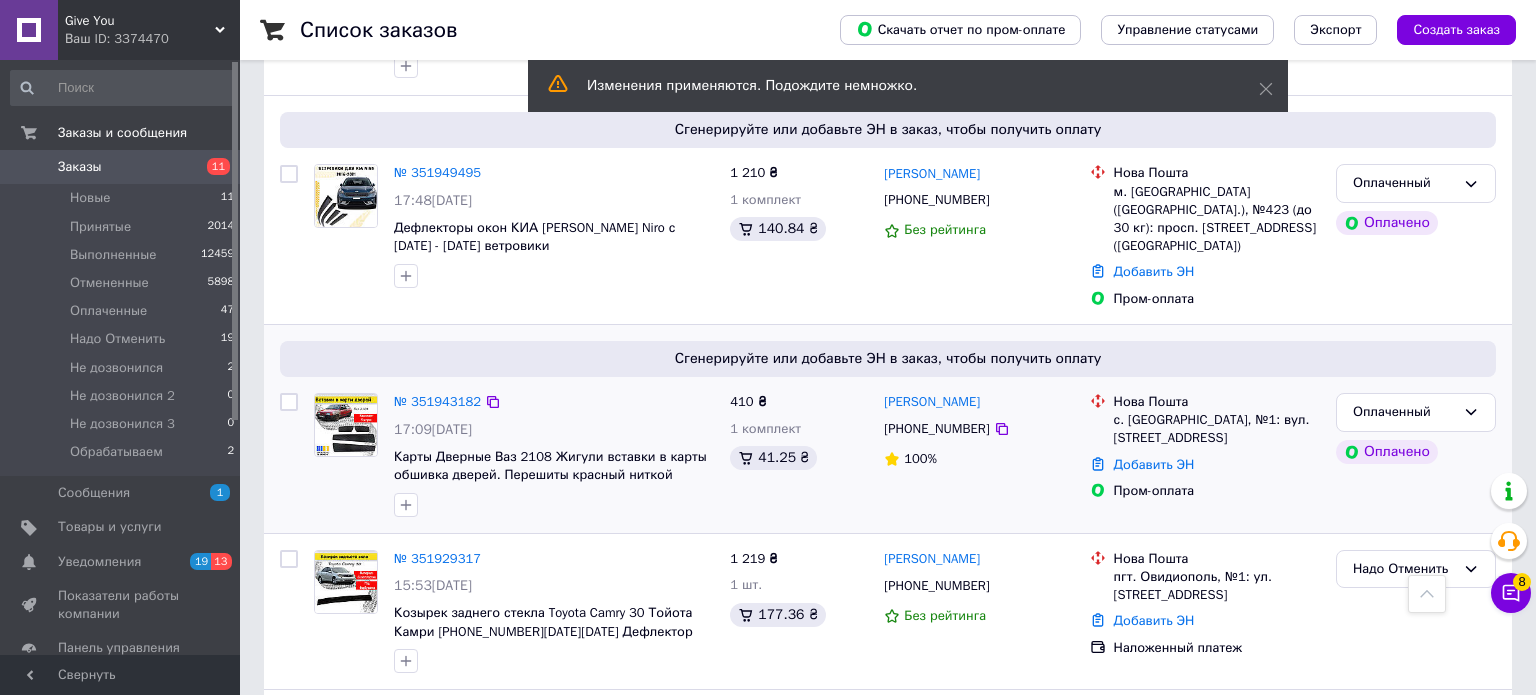 scroll, scrollTop: 2546, scrollLeft: 0, axis: vertical 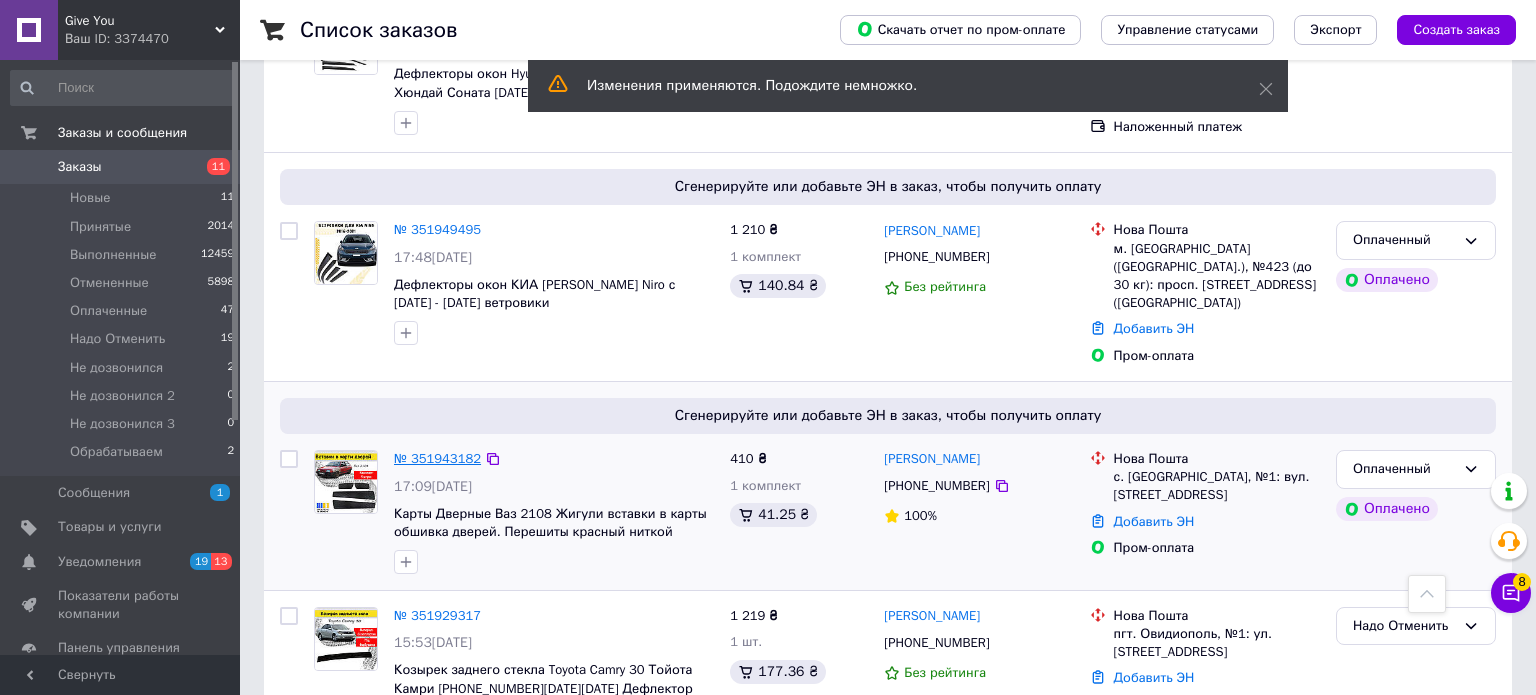 click on "№ 351943182" at bounding box center (437, 458) 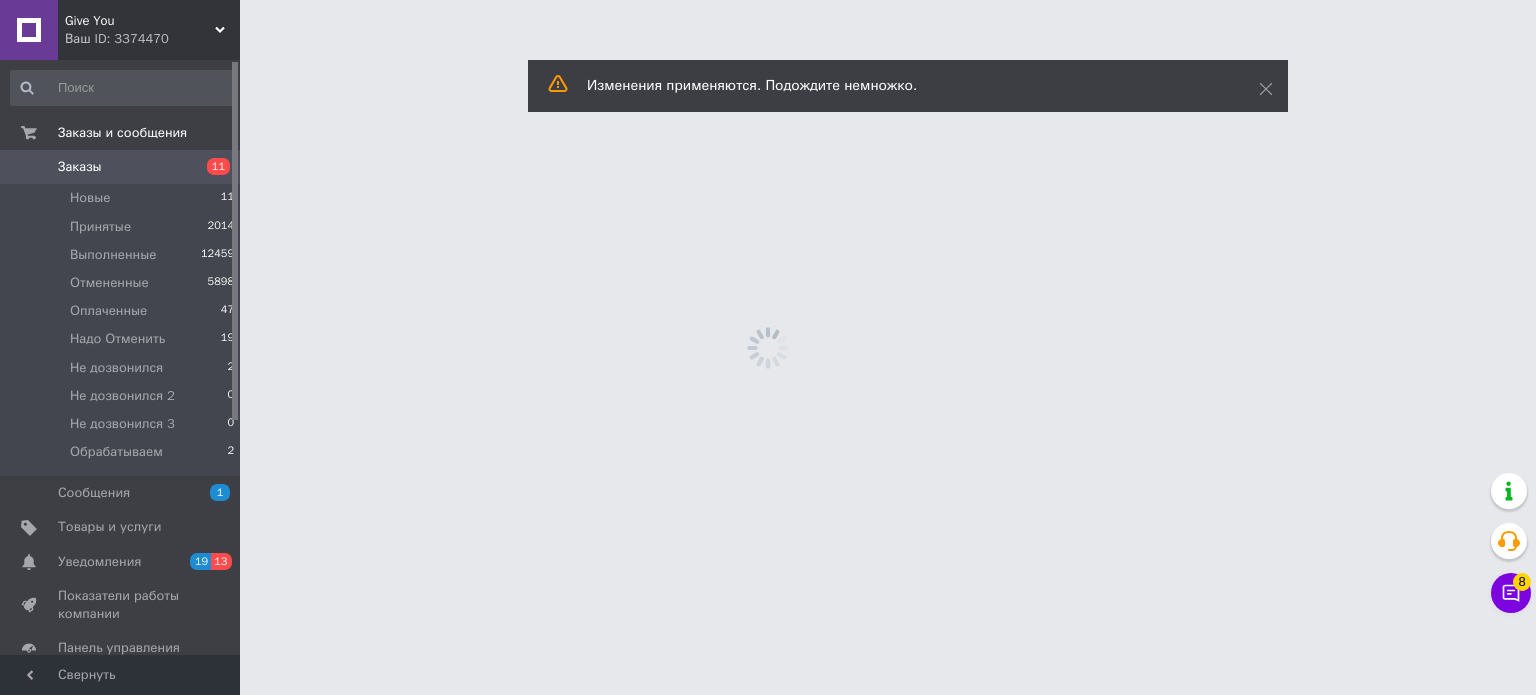 scroll, scrollTop: 0, scrollLeft: 0, axis: both 